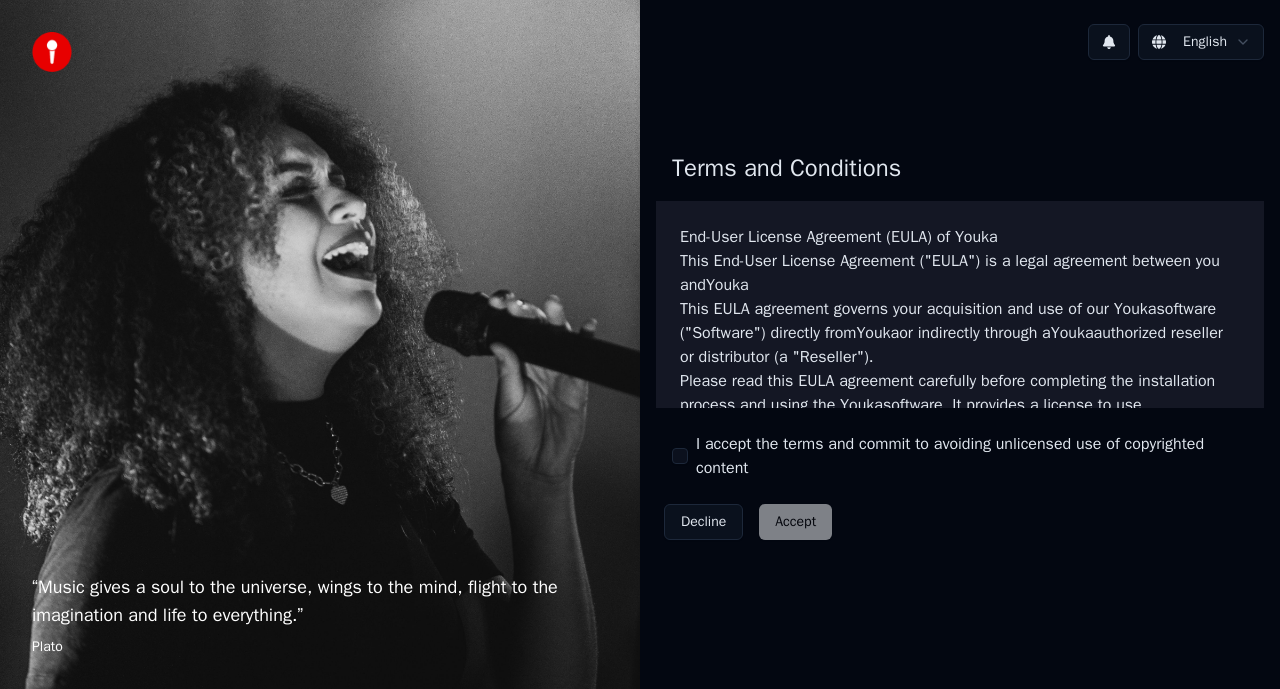 scroll, scrollTop: 0, scrollLeft: 0, axis: both 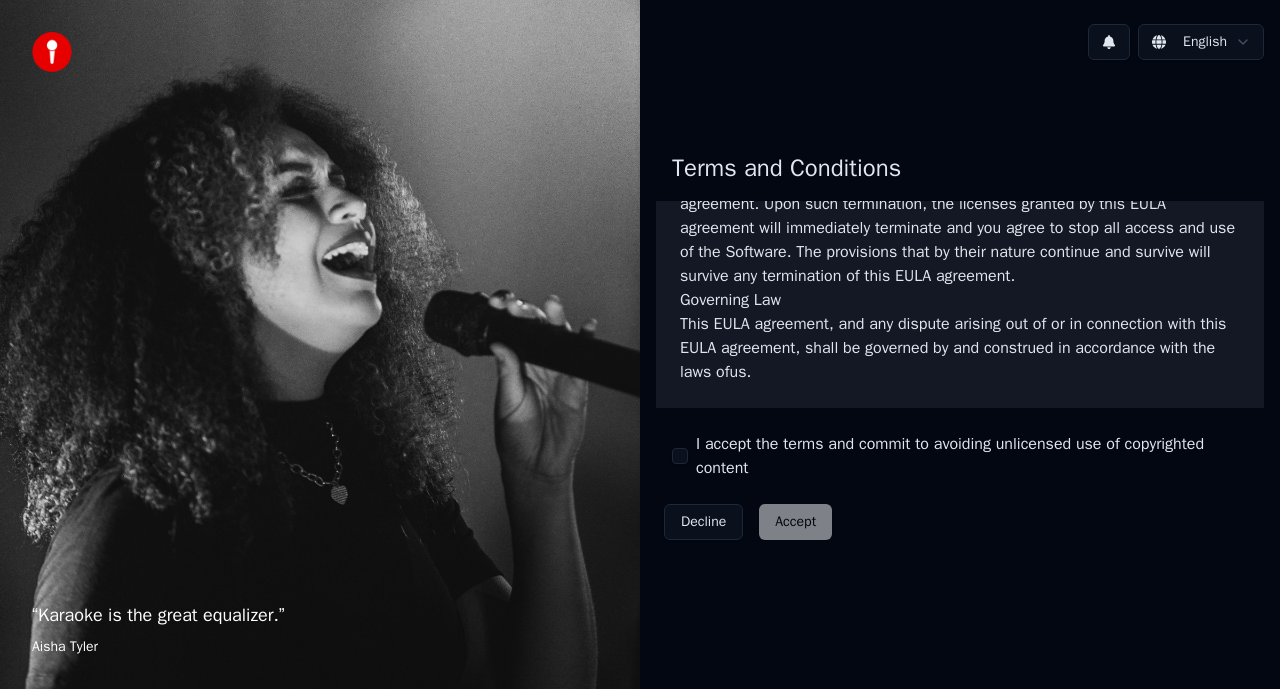 click on "I accept the terms and commit to avoiding unlicensed use of copyrighted content" at bounding box center [680, 456] 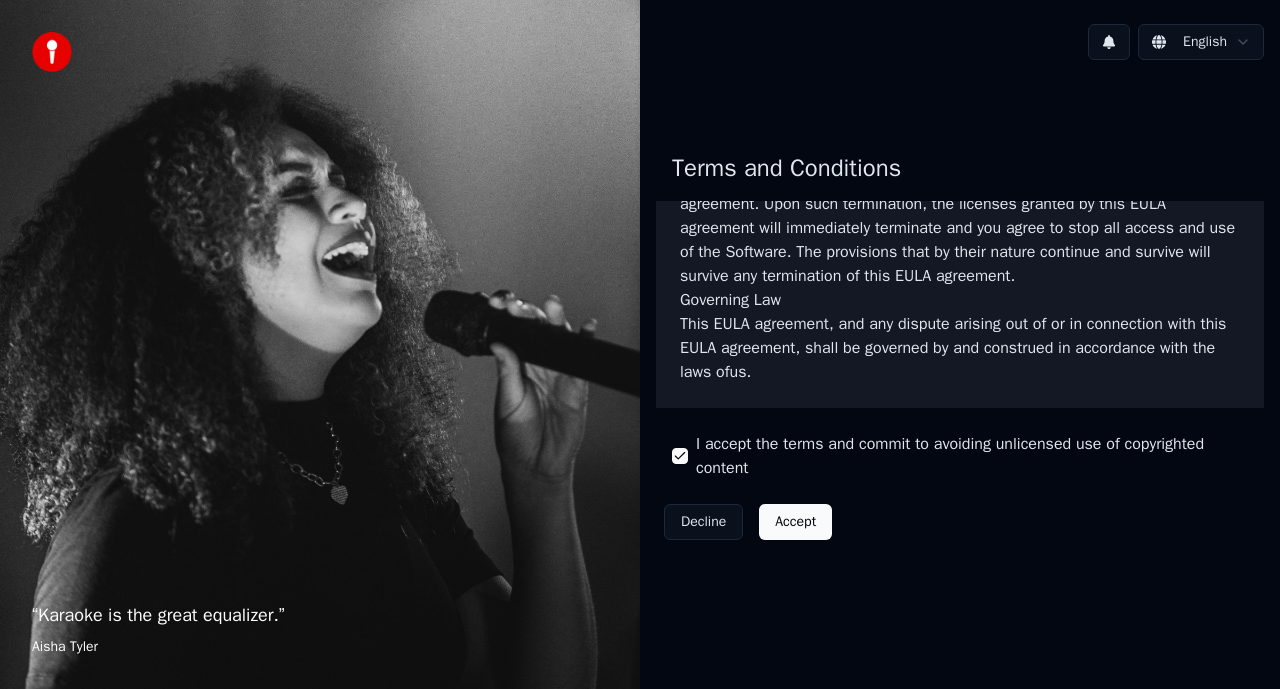 click on "Accept" at bounding box center (795, 522) 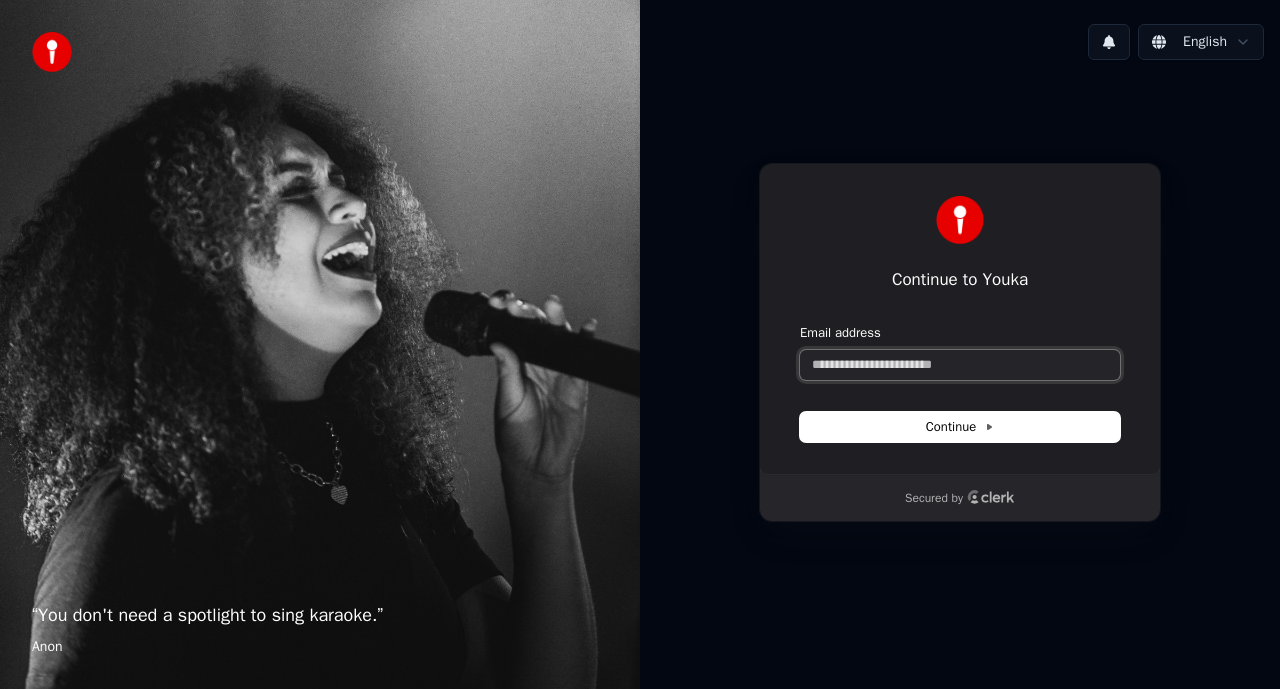 click on "Email address" at bounding box center [960, 365] 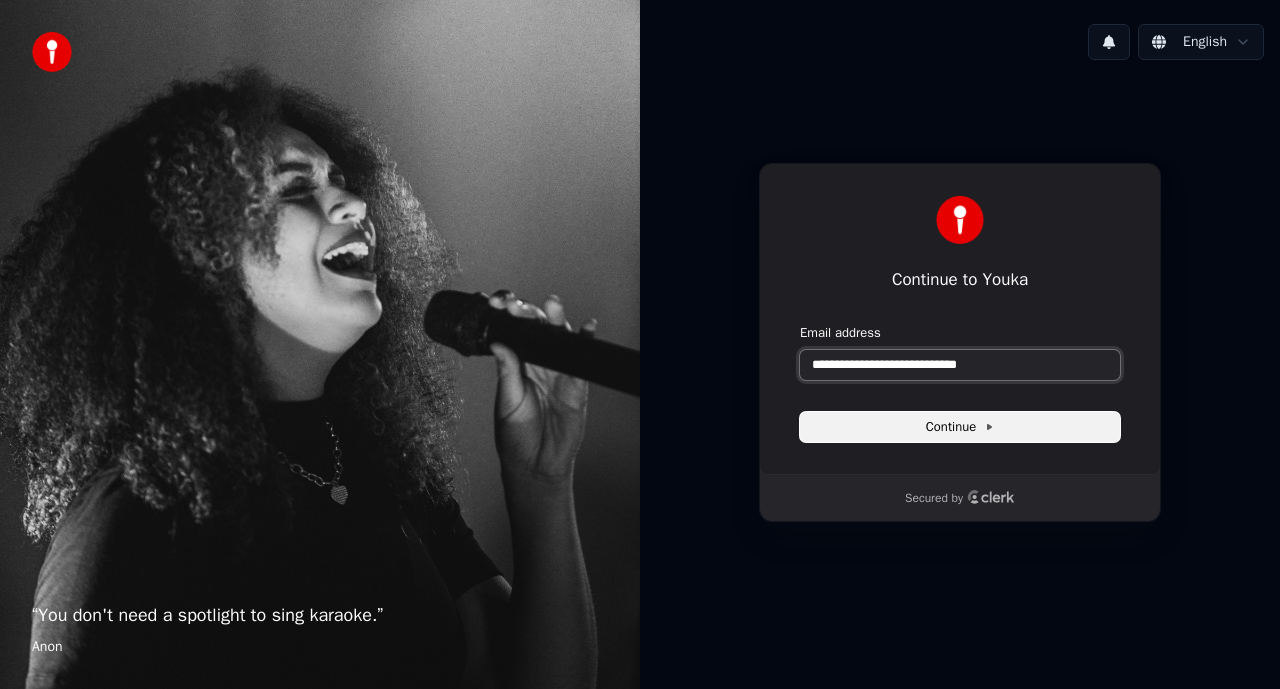 type on "**********" 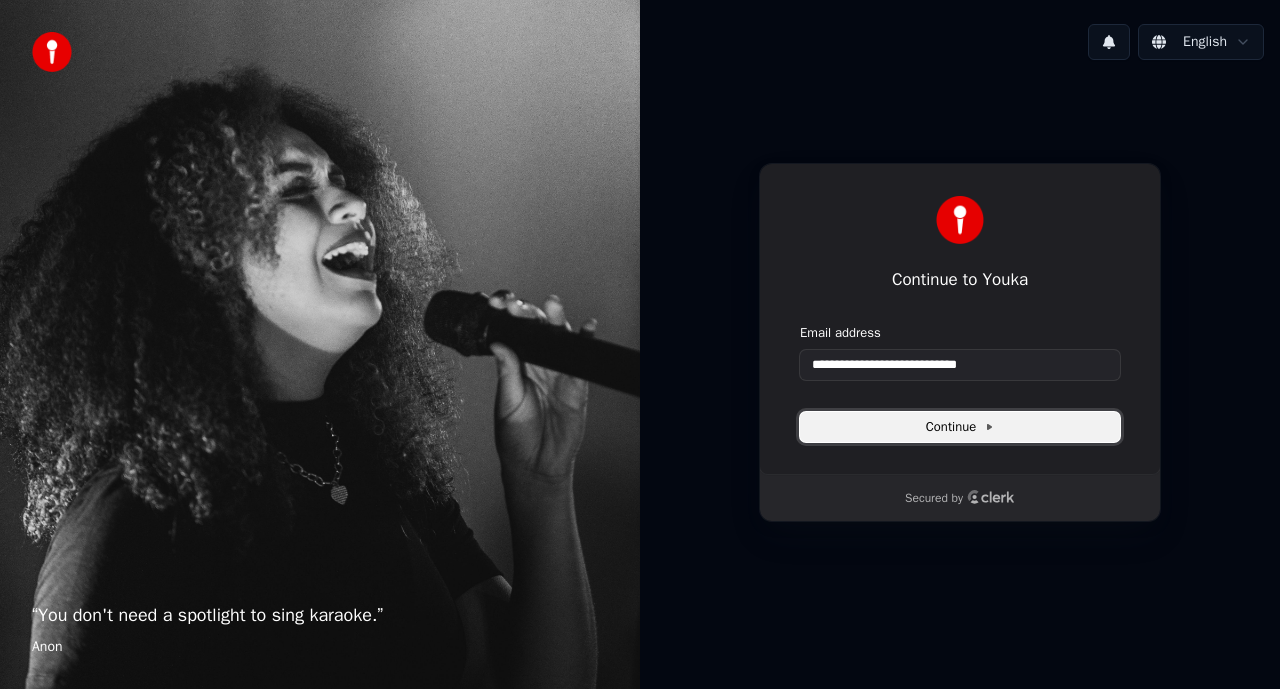 click on "Continue" at bounding box center [960, 427] 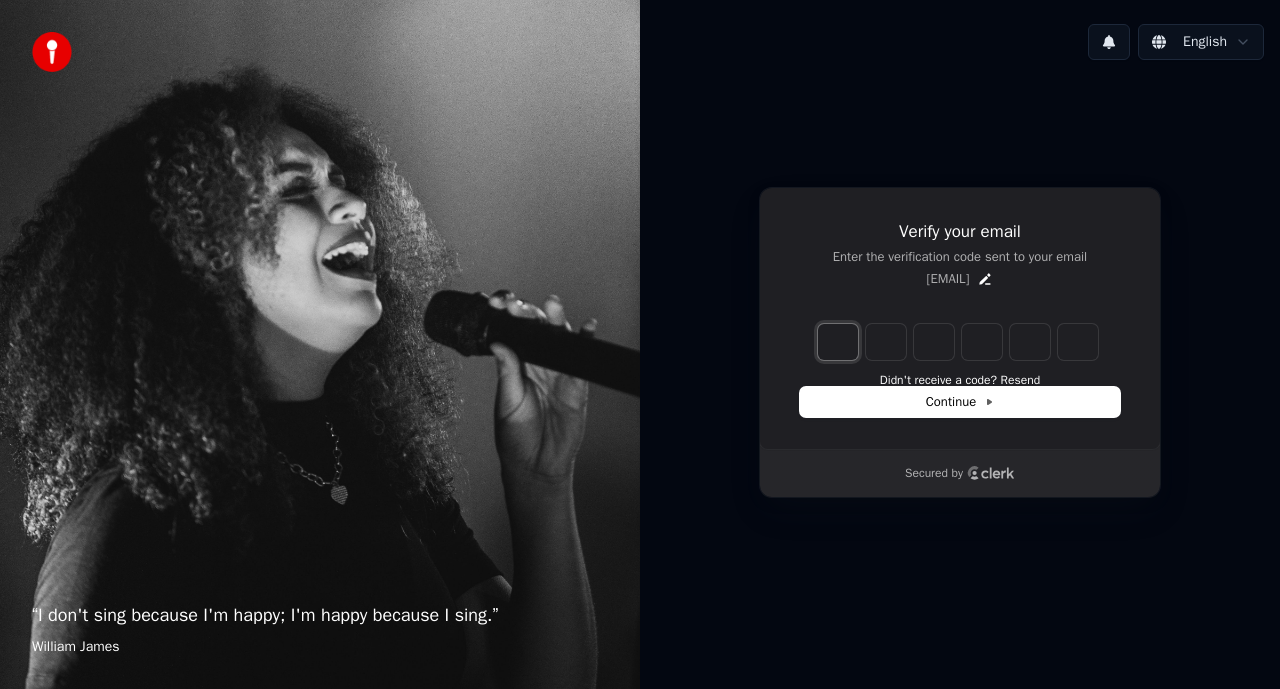 type on "*" 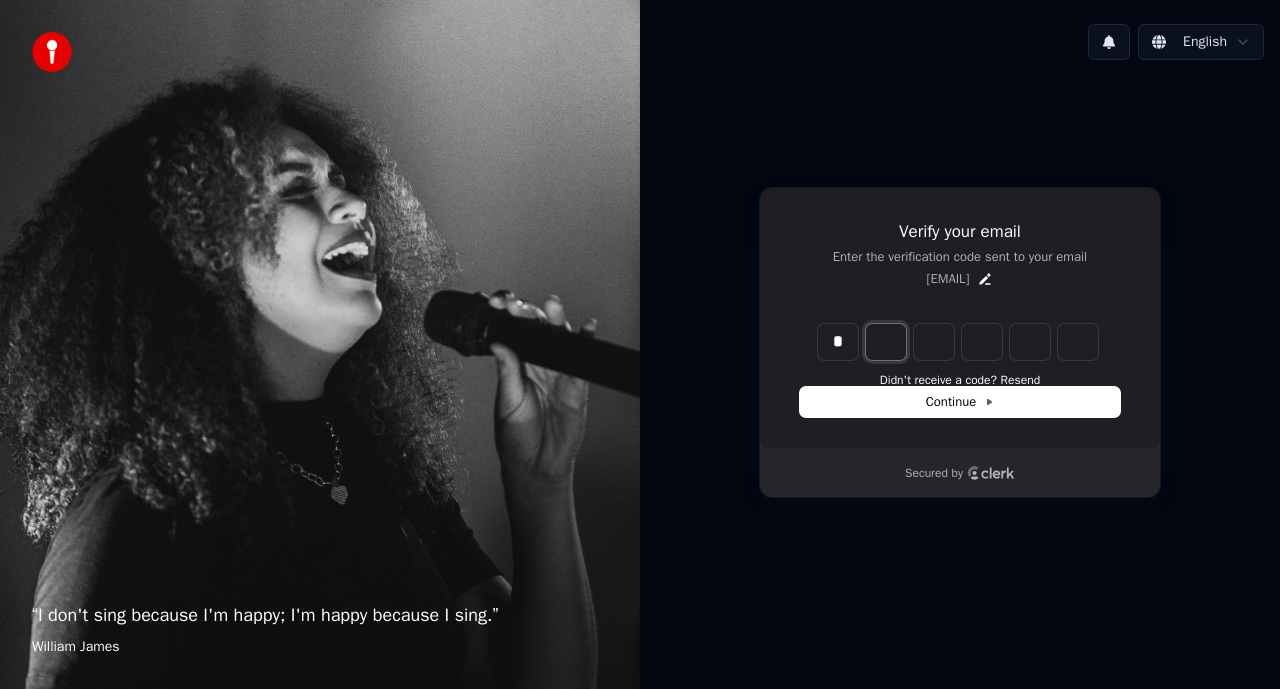 type on "*" 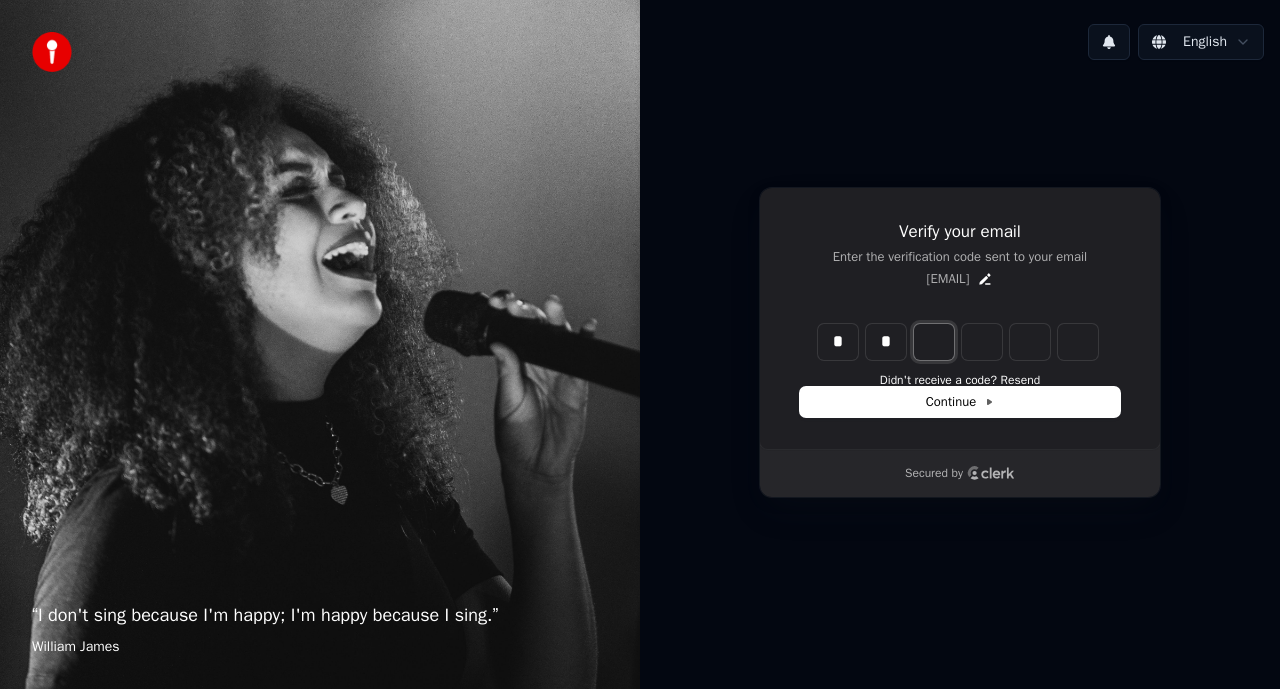 type on "*" 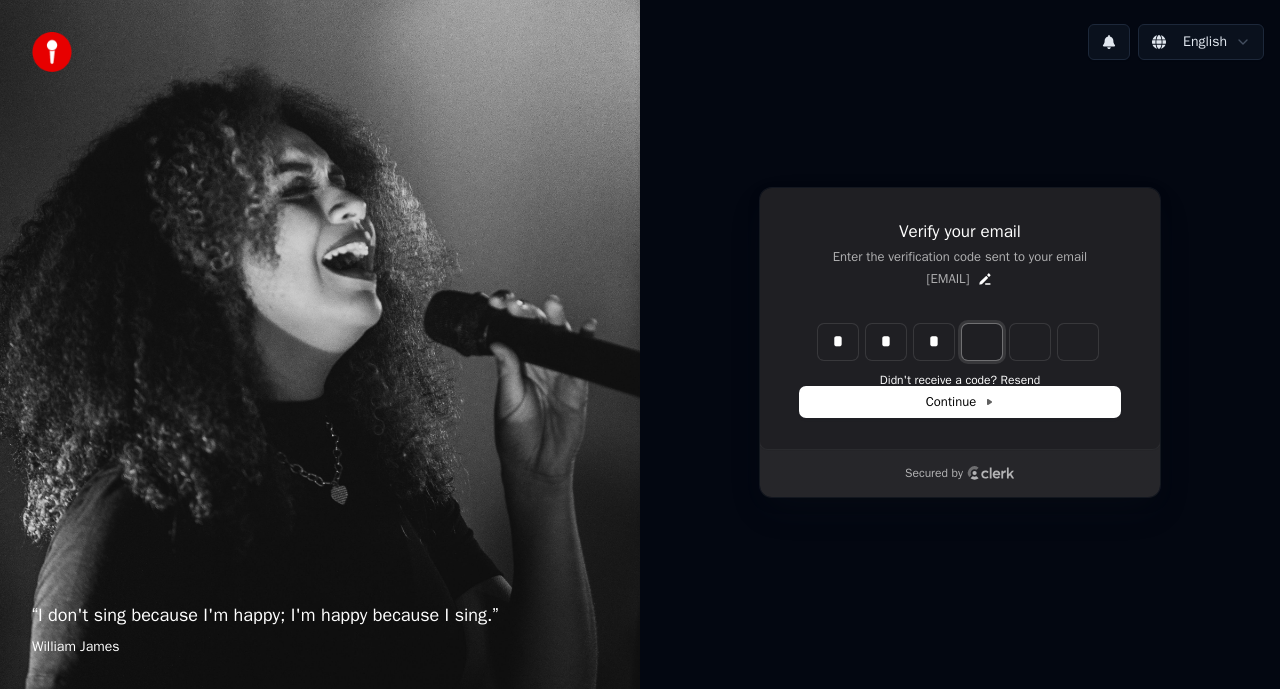 type on "*" 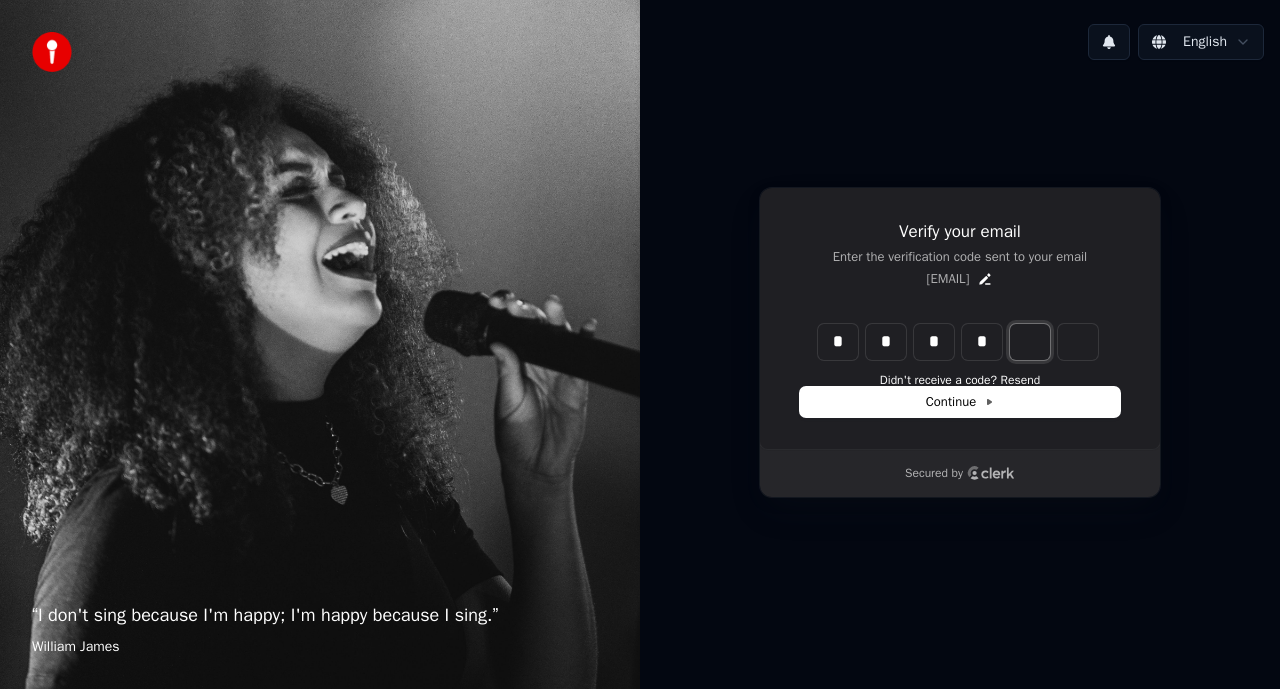 type on "*" 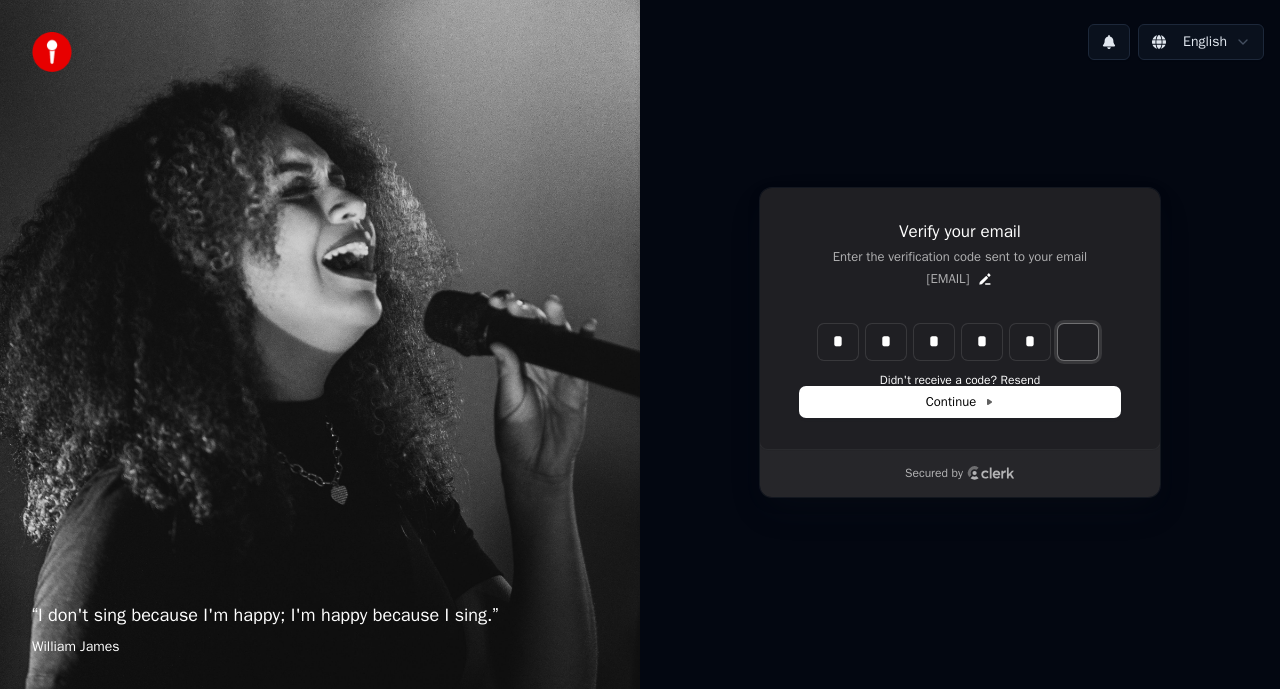 type on "*" 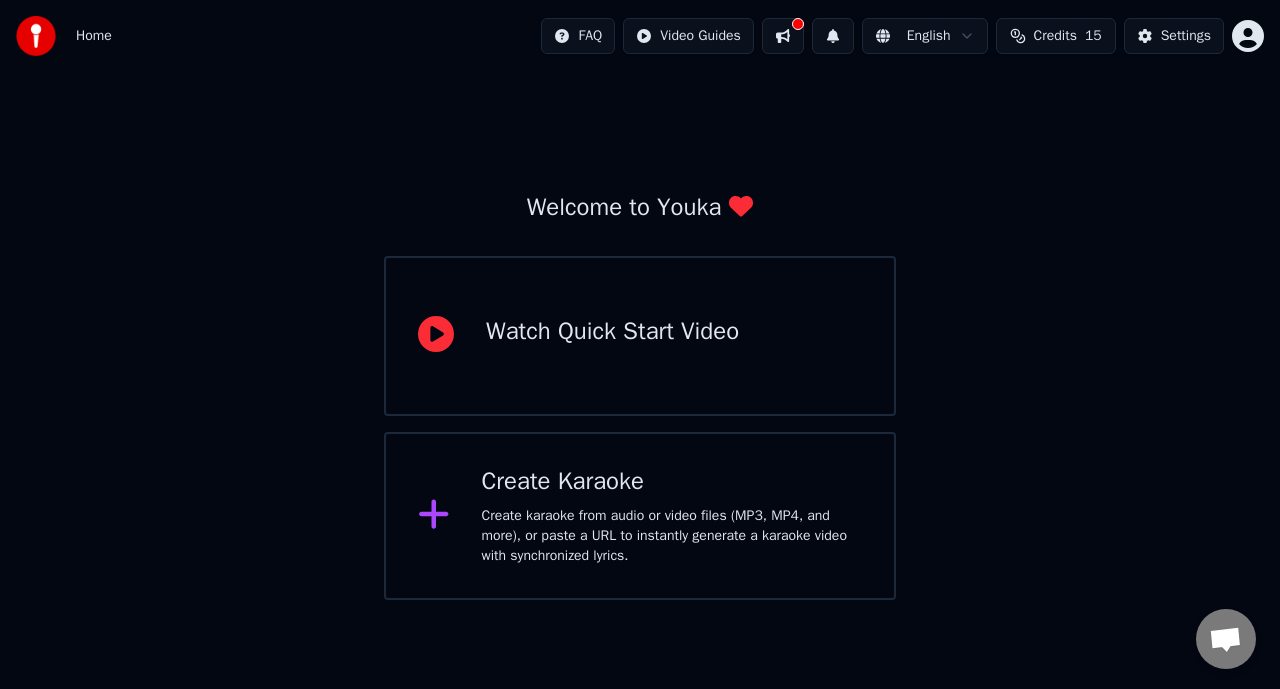 click on "Watch Quick Start Video" at bounding box center (612, 332) 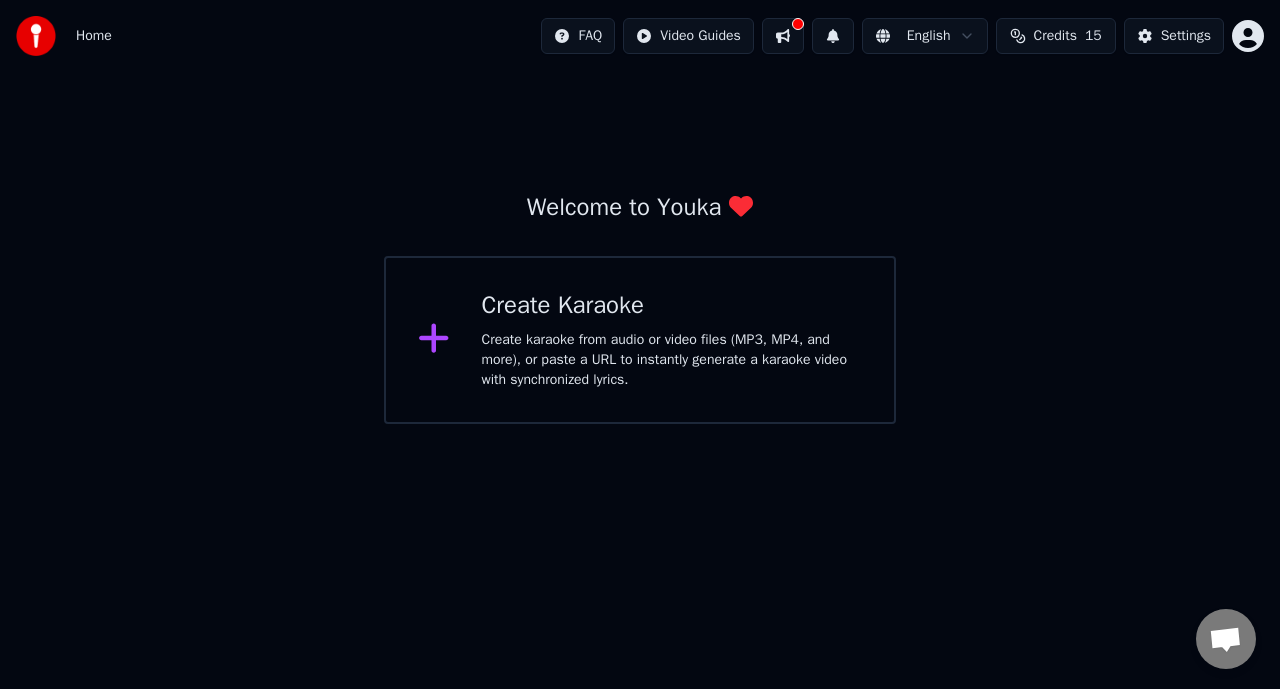 click on "Create karaoke from audio or video files (MP3, MP4, and more), or paste a URL to instantly generate a karaoke video with synchronized lyrics." at bounding box center [672, 360] 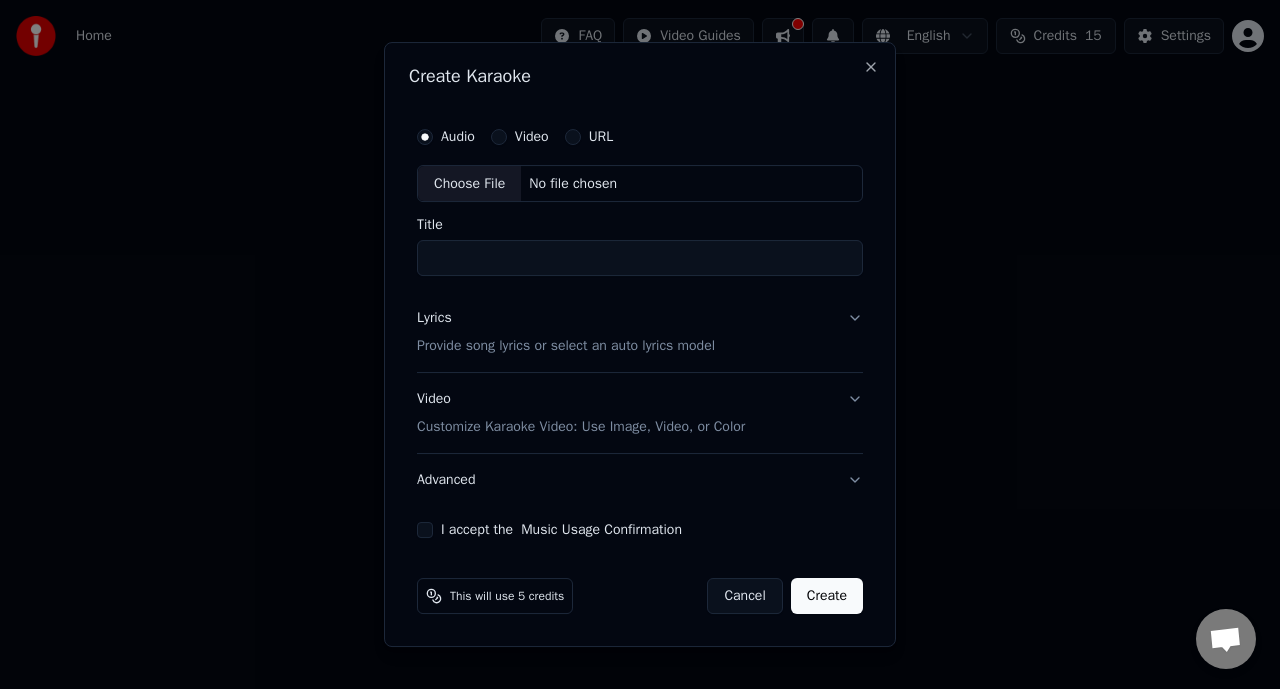click on "URL" at bounding box center (573, 137) 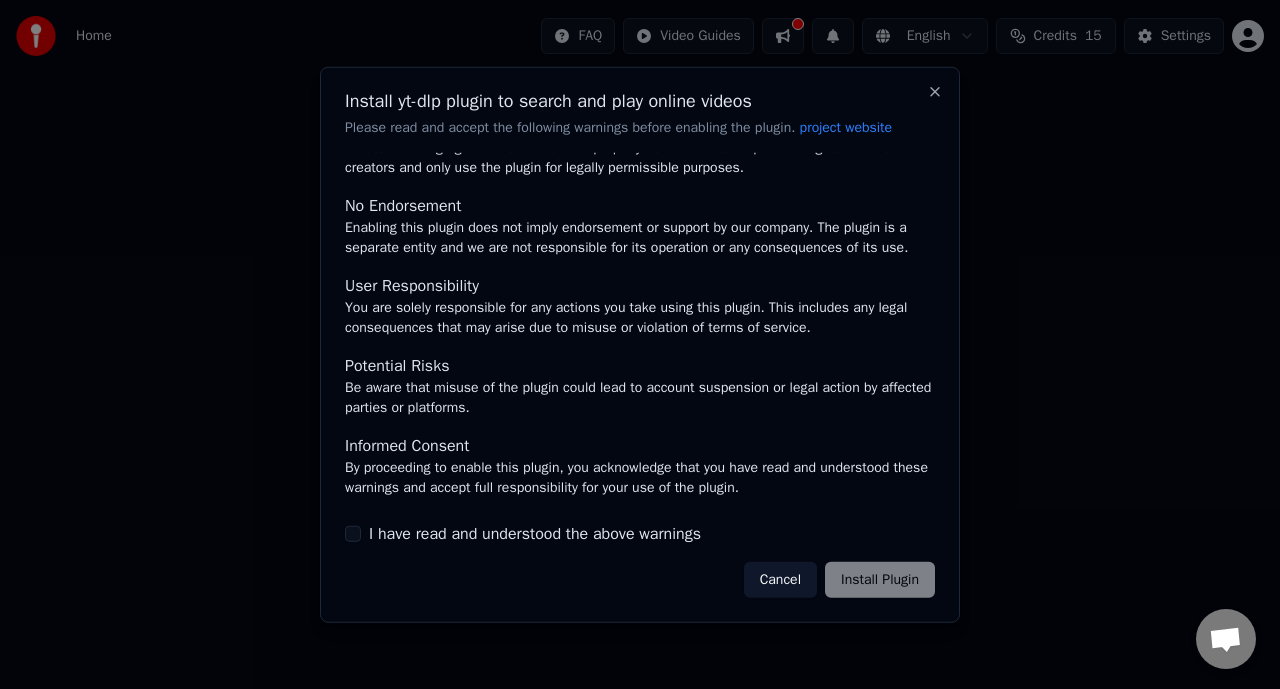 scroll, scrollTop: 159, scrollLeft: 0, axis: vertical 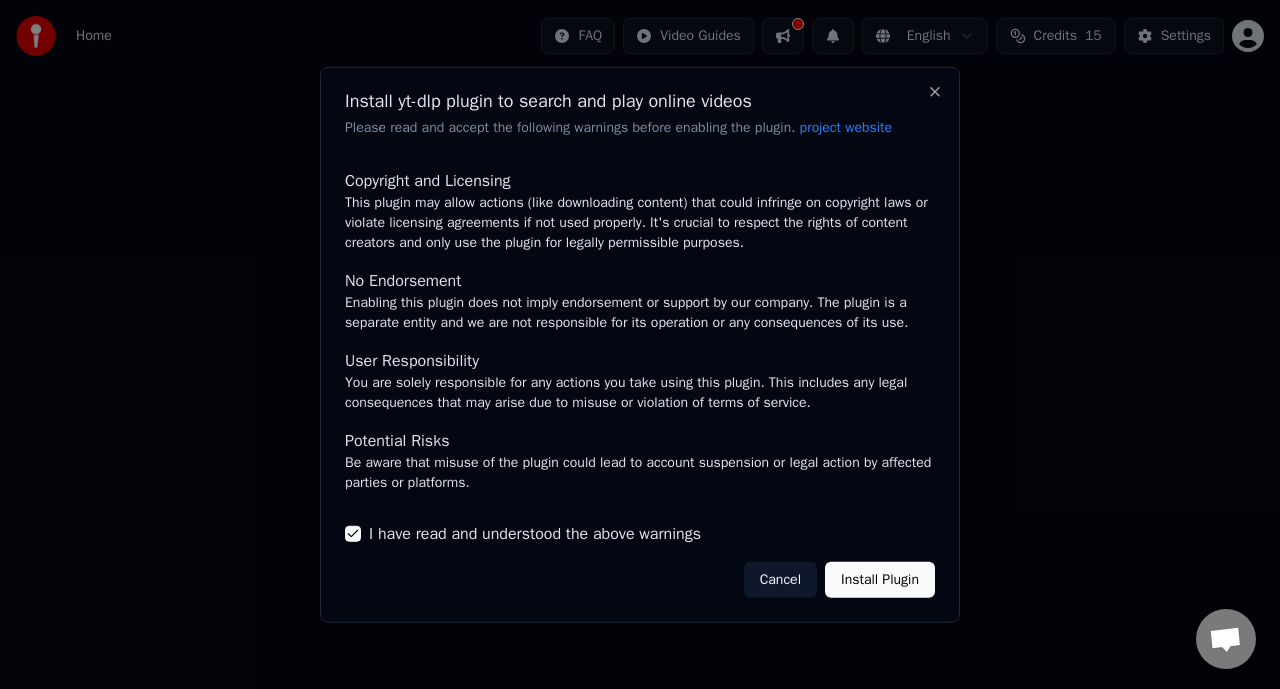 click on "Install Plugin" at bounding box center (880, 580) 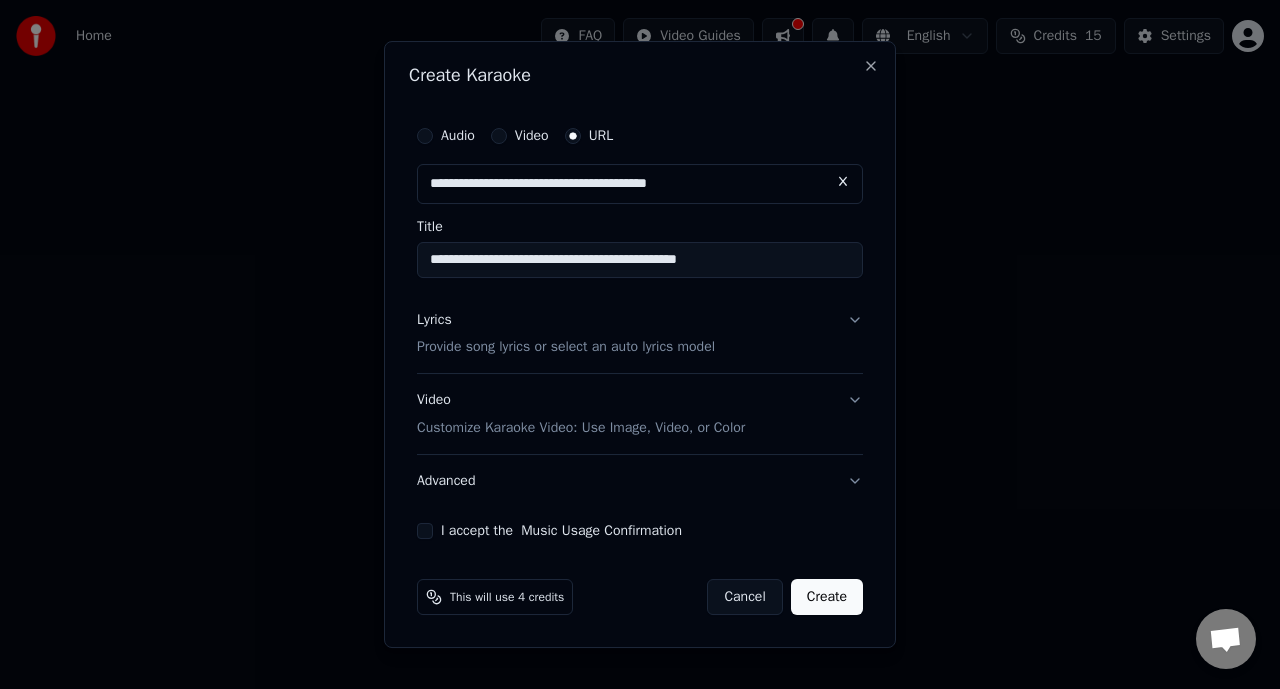 type on "**********" 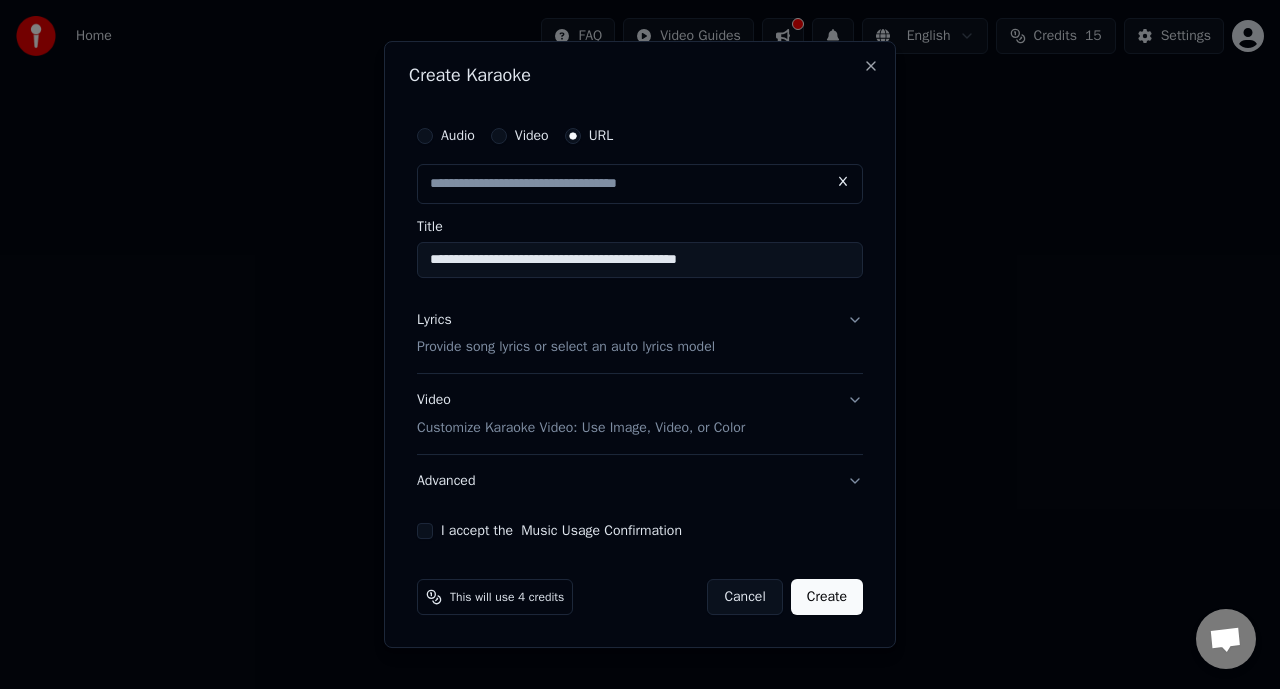 click on "**********" at bounding box center [640, 260] 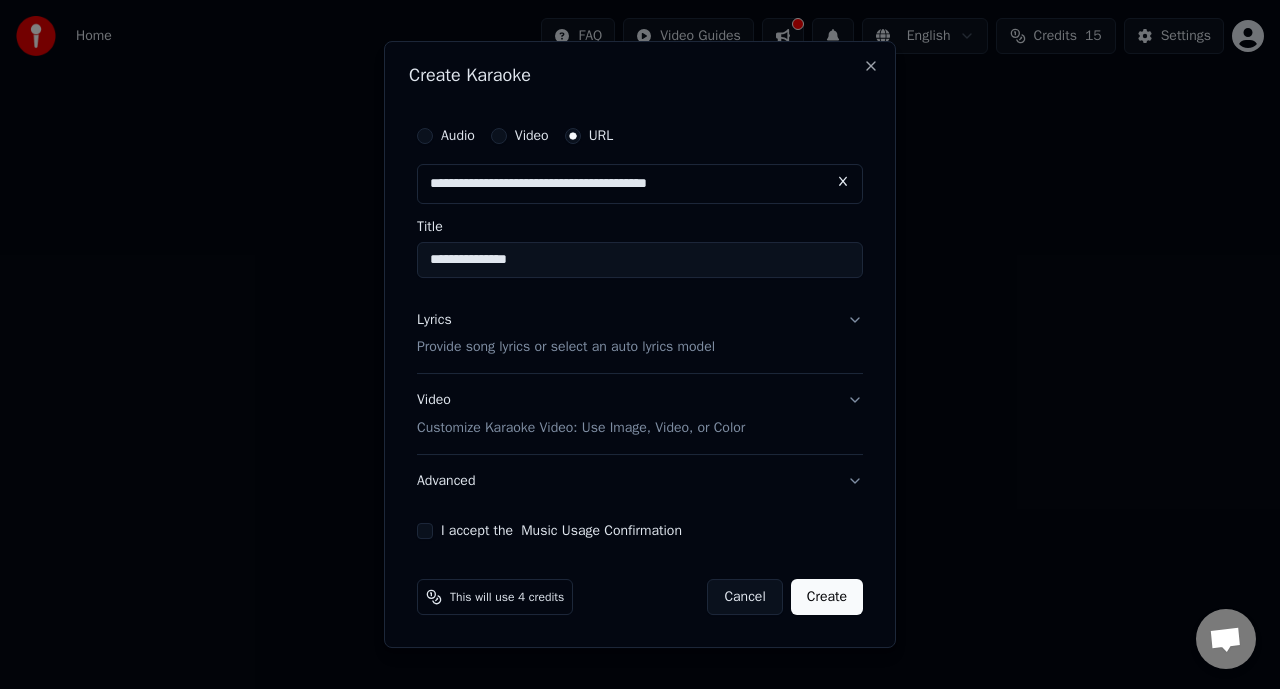 type on "**********" 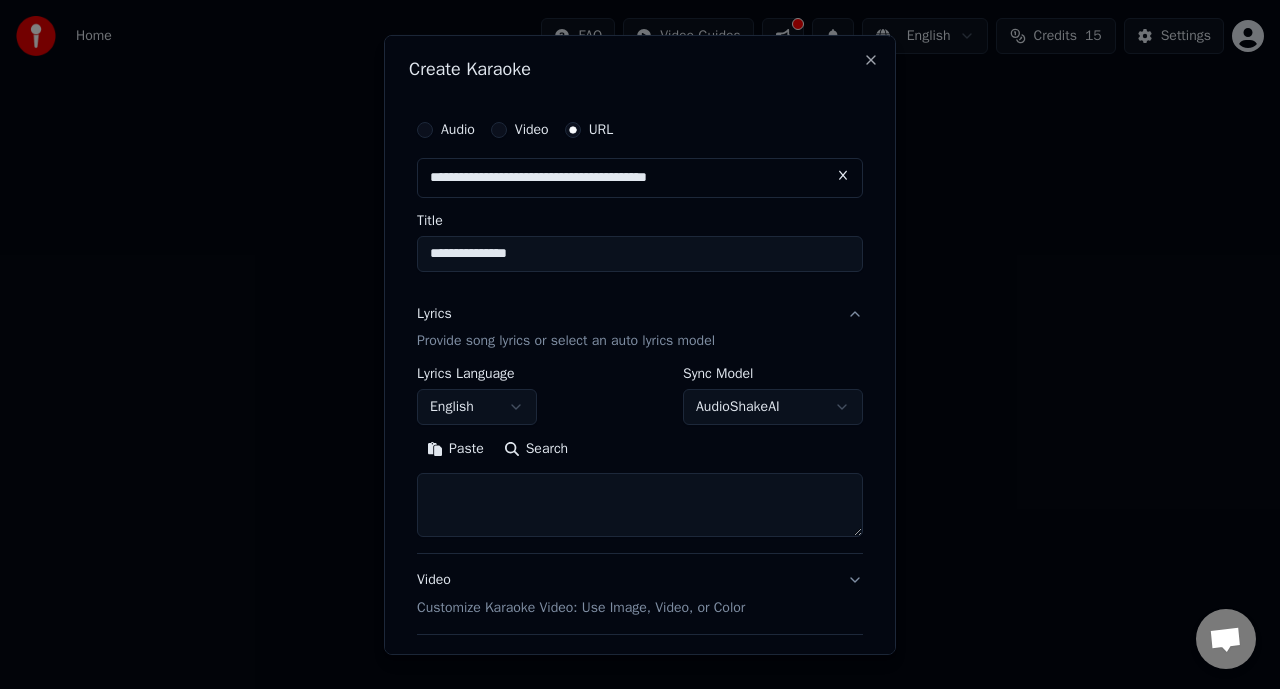 click on "**********" at bounding box center [640, 344] 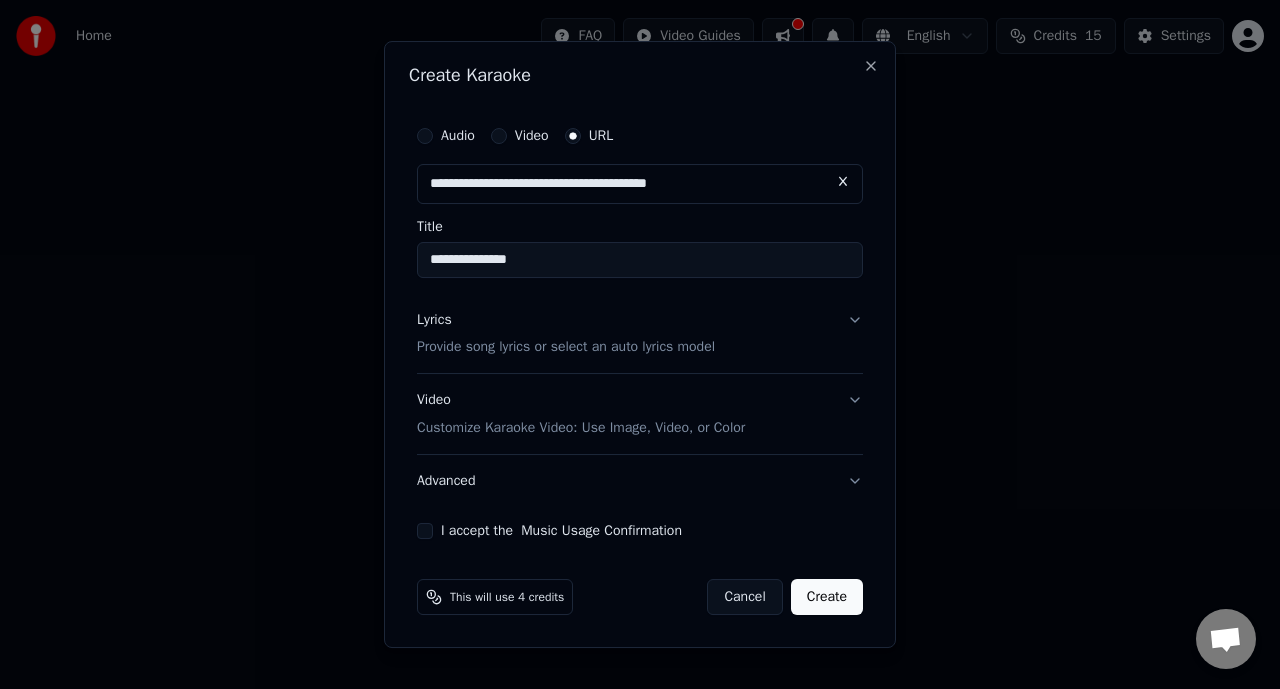 click on "I accept the   Music Usage Confirmation" at bounding box center [425, 531] 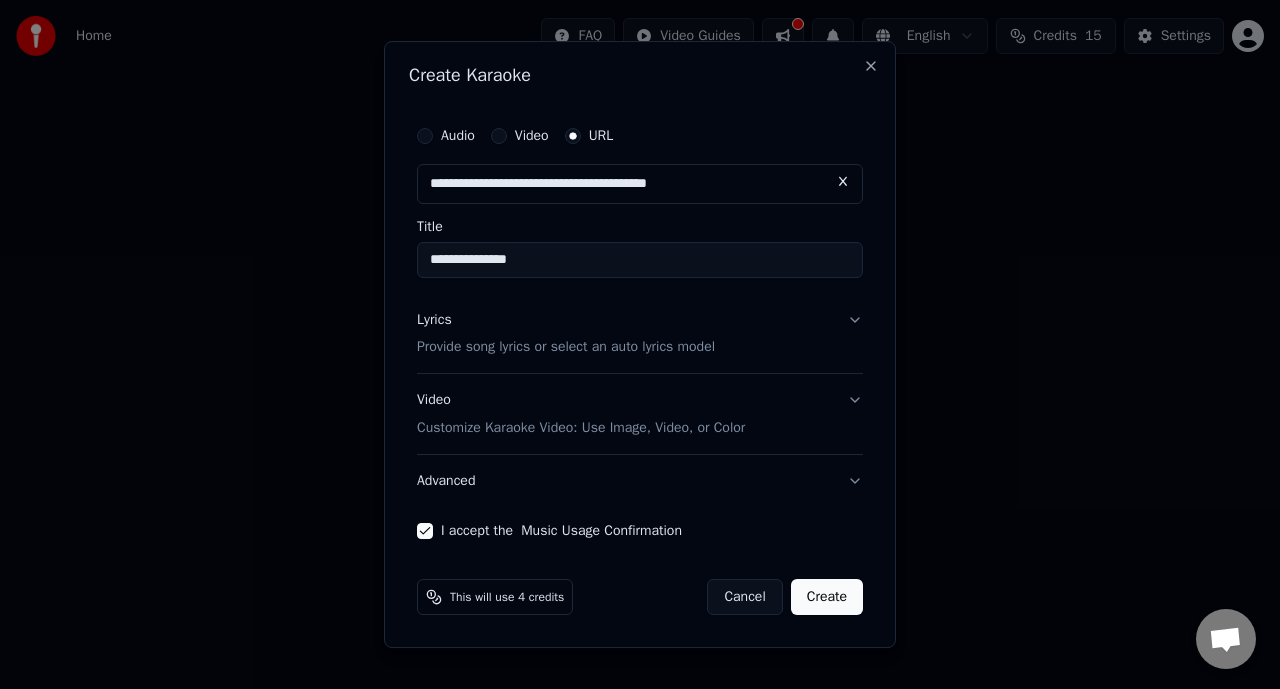 click on "Create" at bounding box center (827, 597) 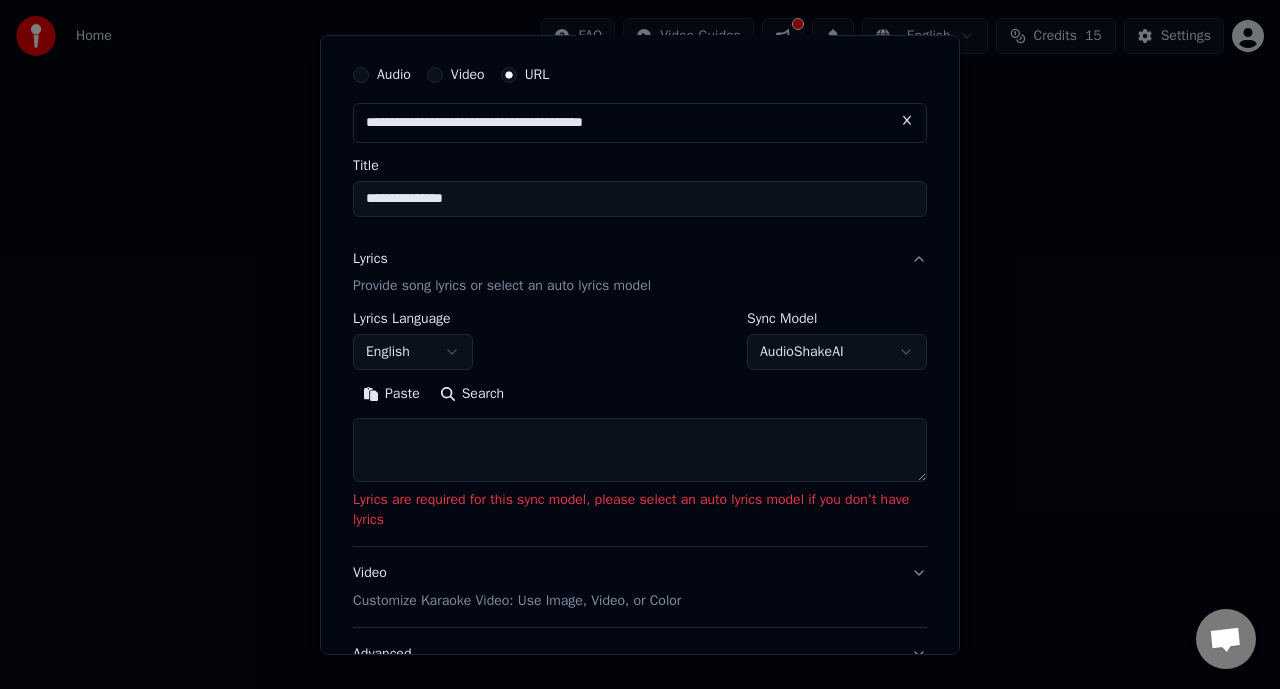 scroll, scrollTop: 65, scrollLeft: 0, axis: vertical 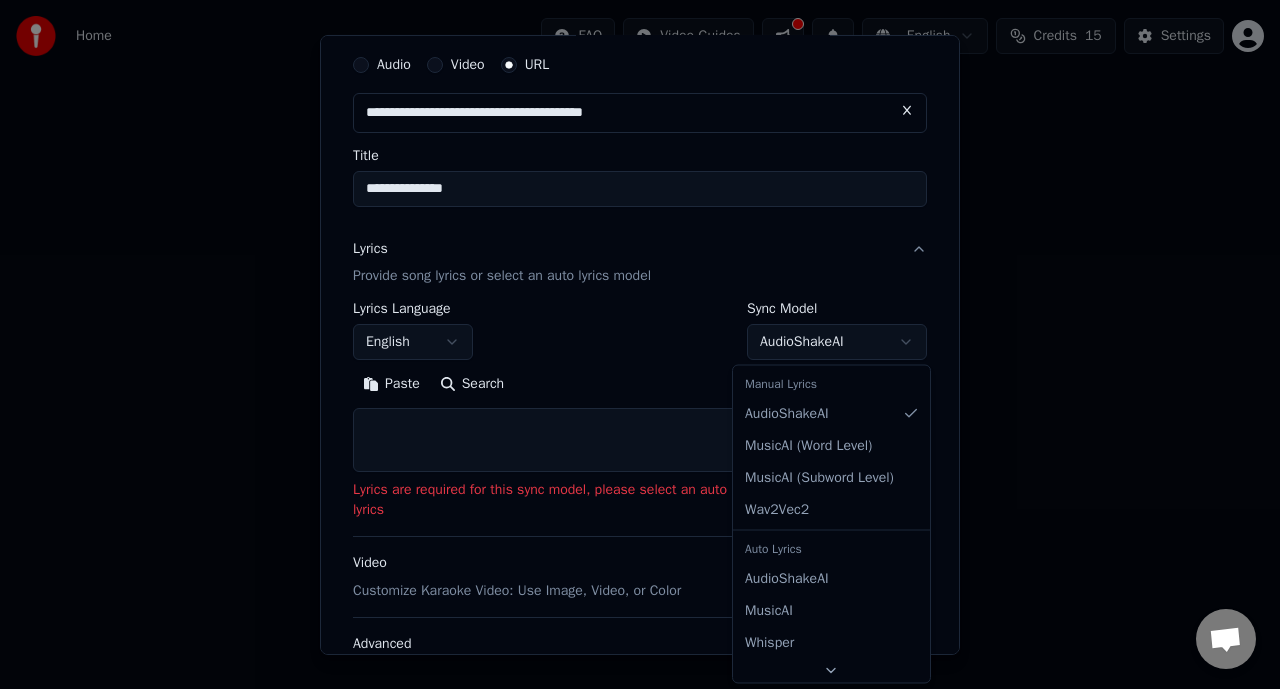 click on "**********" at bounding box center [640, 212] 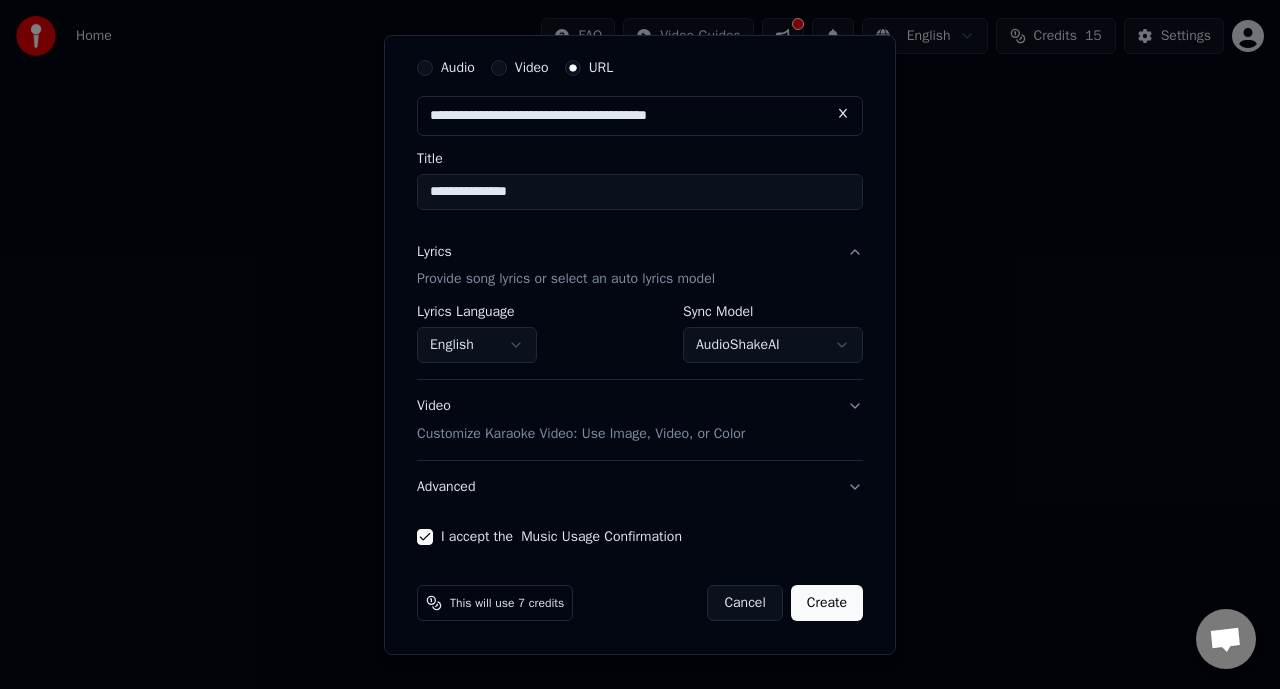 scroll, scrollTop: 62, scrollLeft: 0, axis: vertical 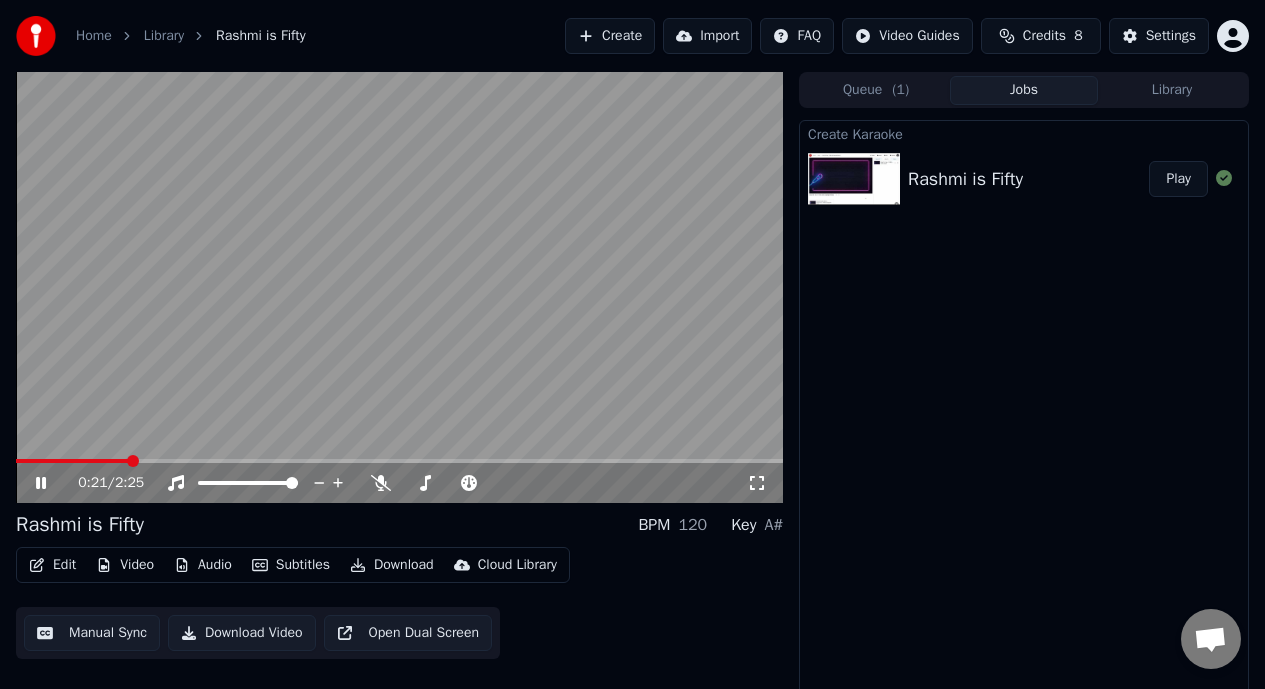 click on "Create Karaoke Rashmi is Fifty Play" at bounding box center (1024, 413) 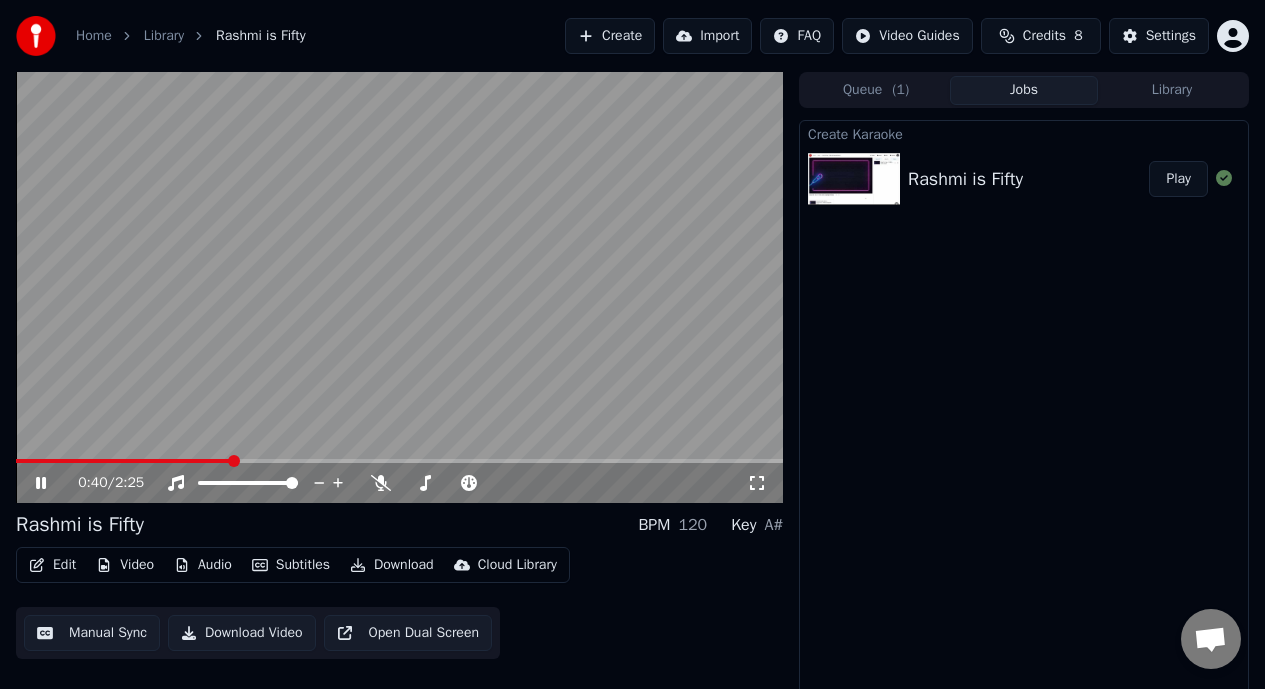 click on "Create" at bounding box center (610, 36) 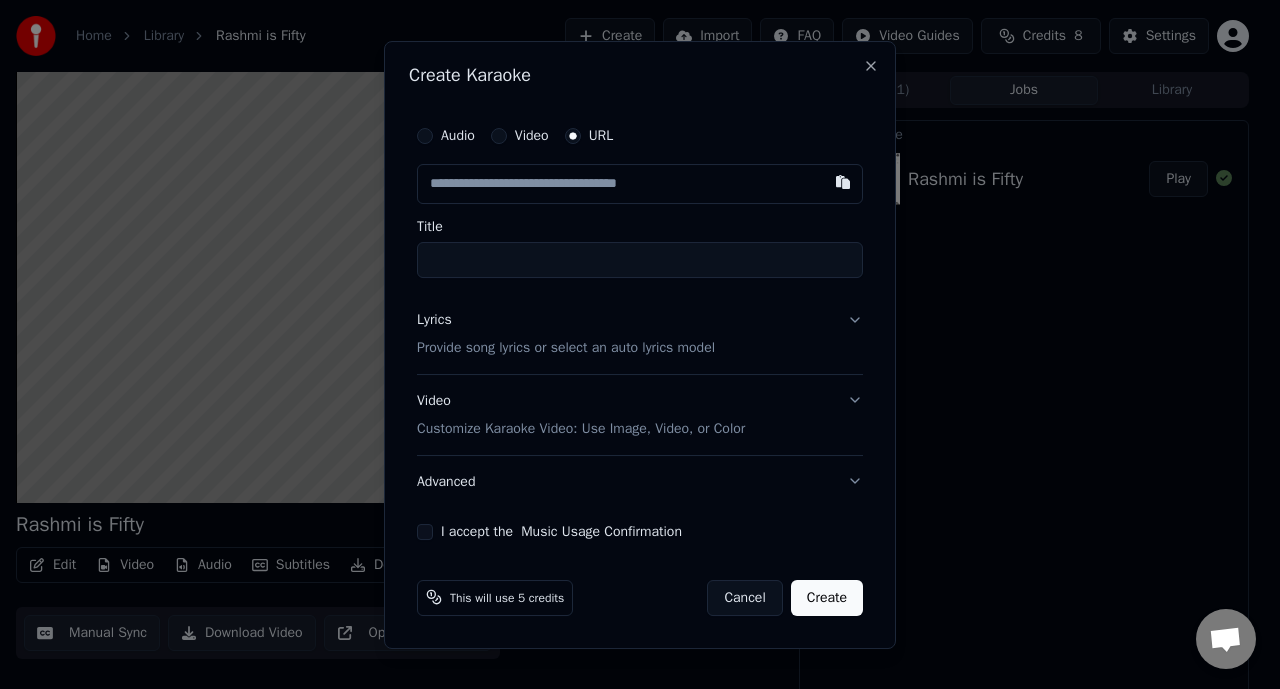 click at bounding box center [640, 184] 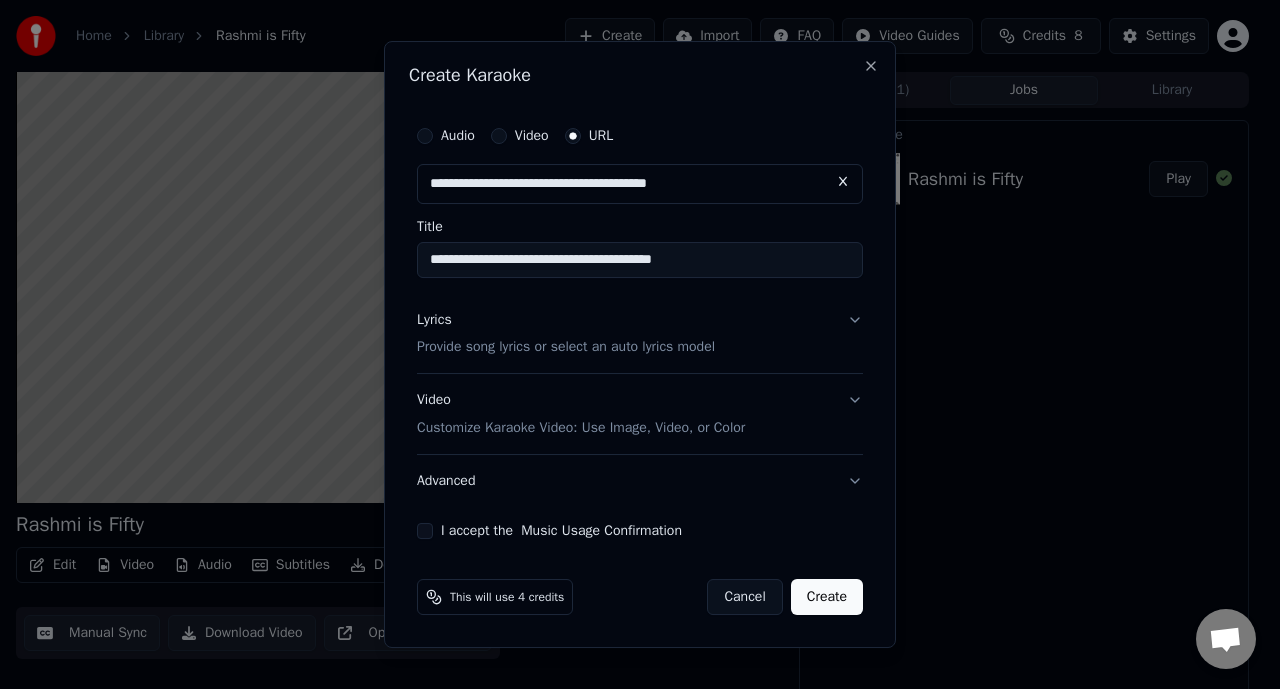type 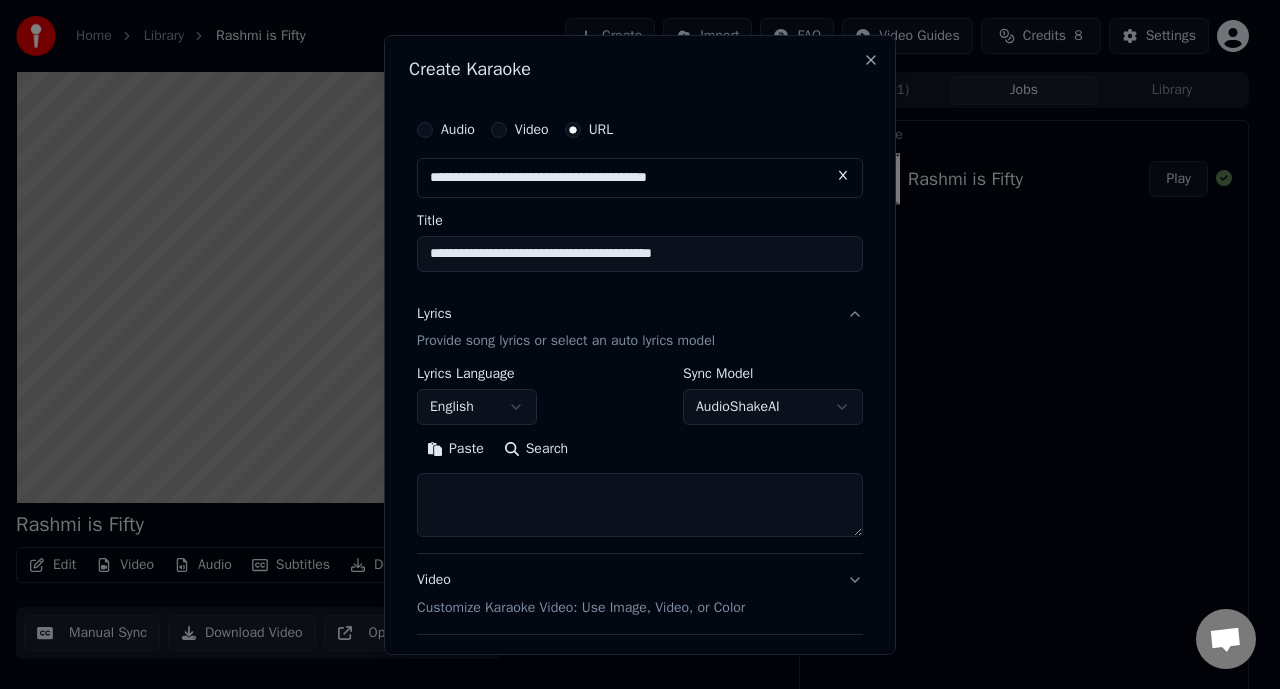 click on "Lyrics Provide song lyrics or select an auto lyrics model" at bounding box center (640, 327) 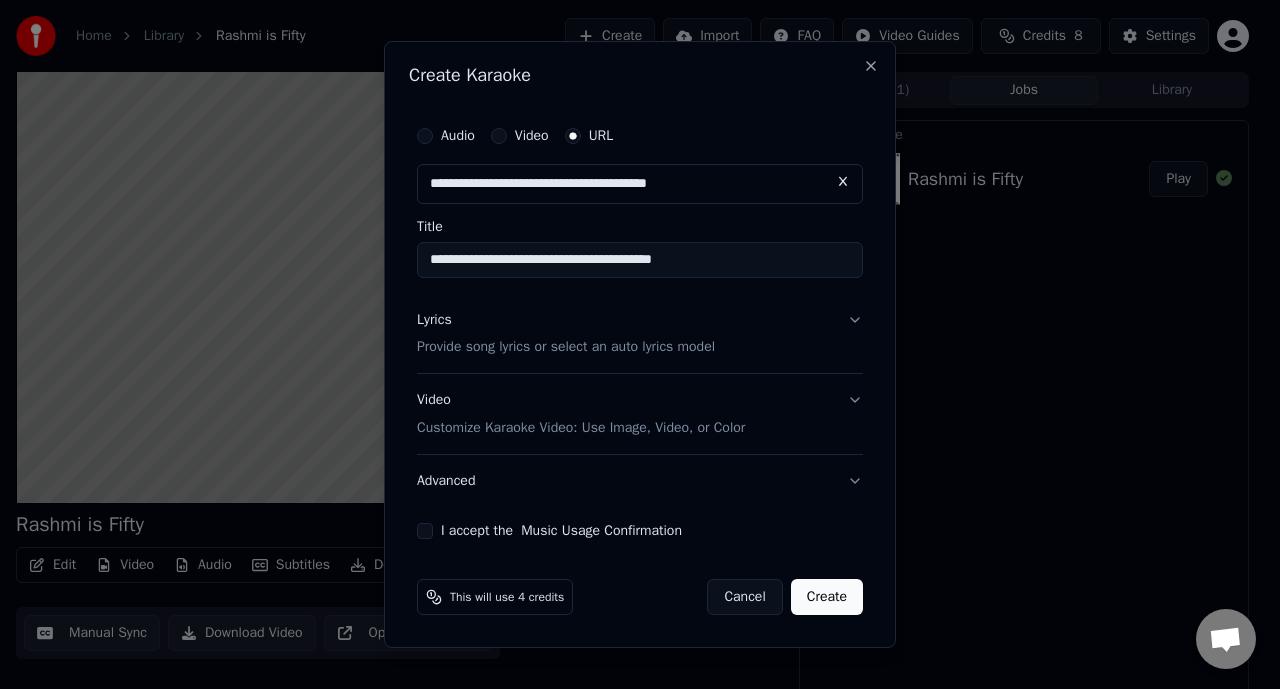click on "Create" at bounding box center [827, 597] 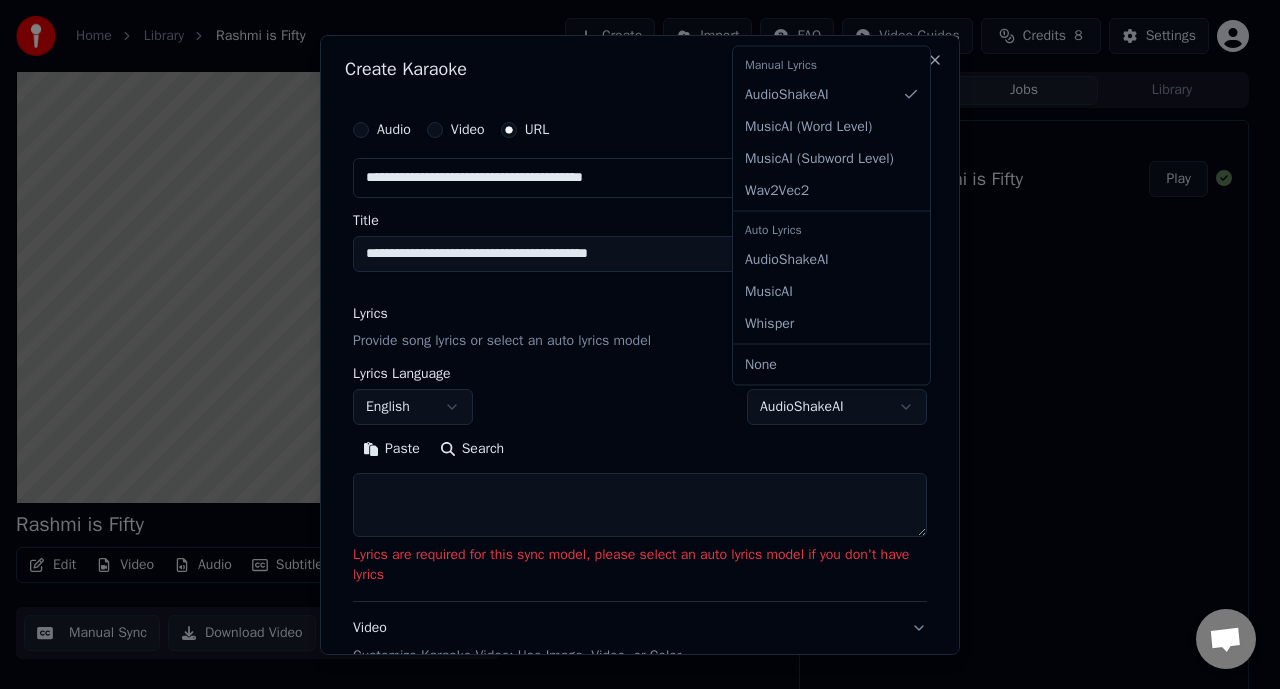 click on "**********" at bounding box center [632, 344] 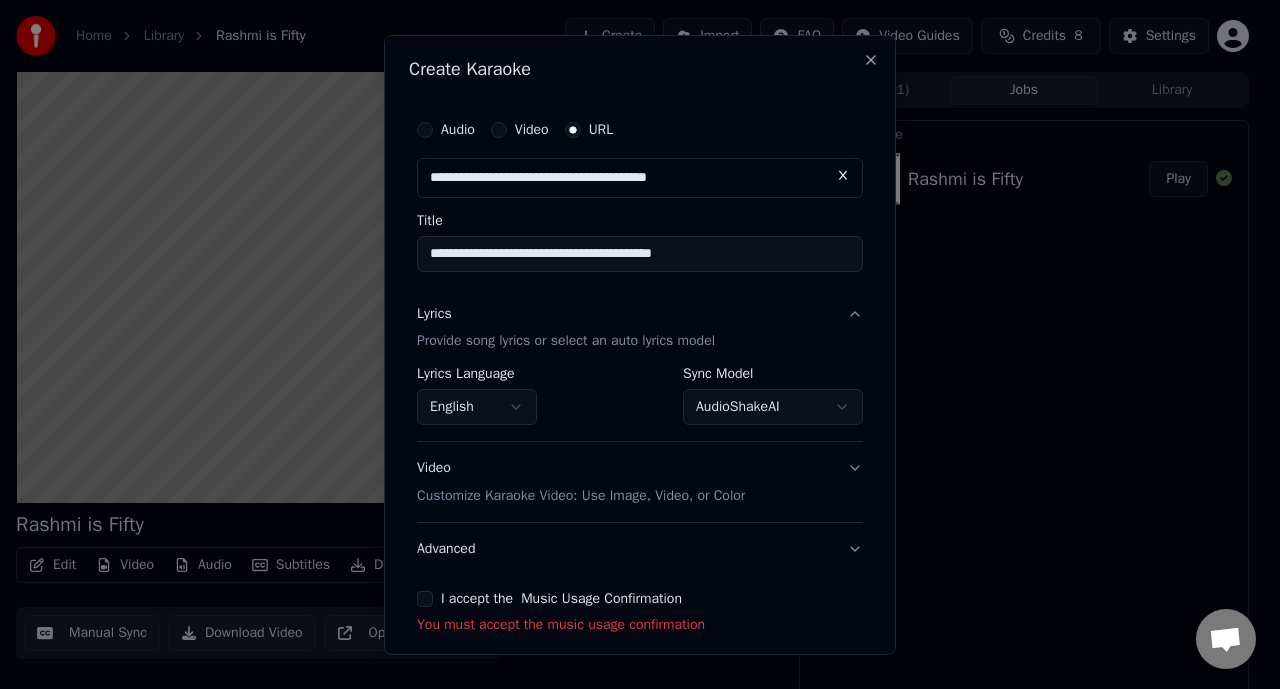 scroll, scrollTop: 88, scrollLeft: 0, axis: vertical 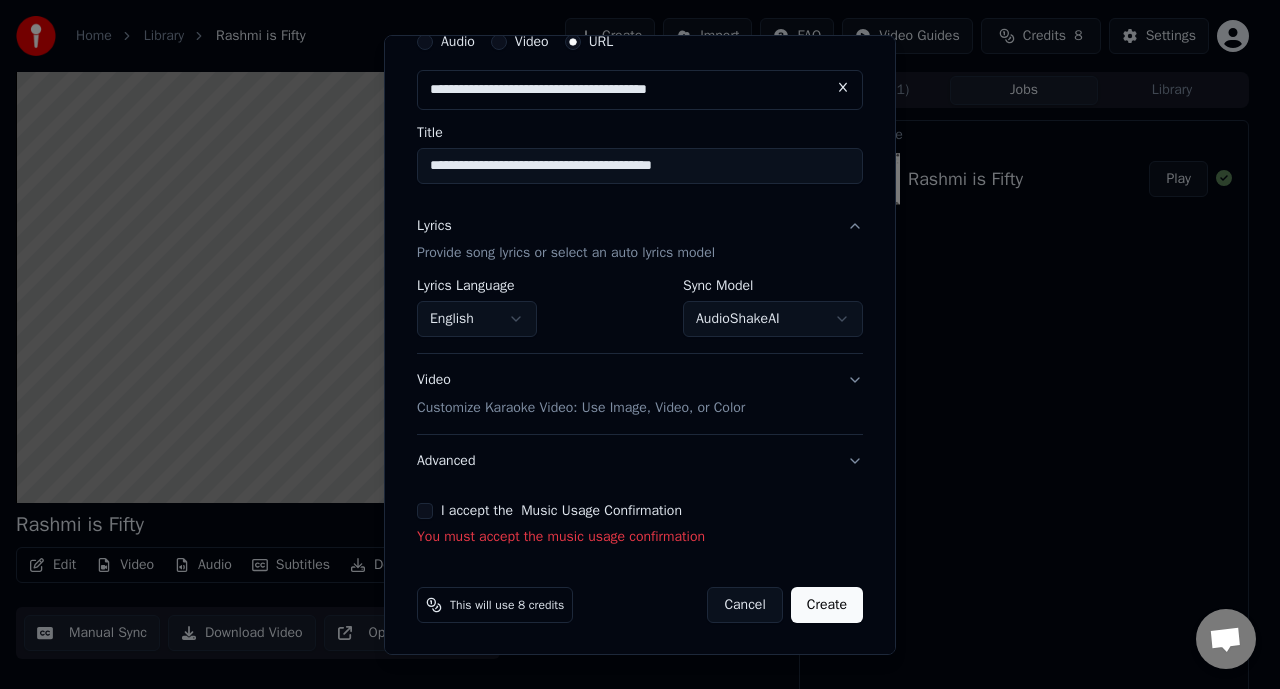 click on "I accept the   Music Usage Confirmation" at bounding box center [425, 511] 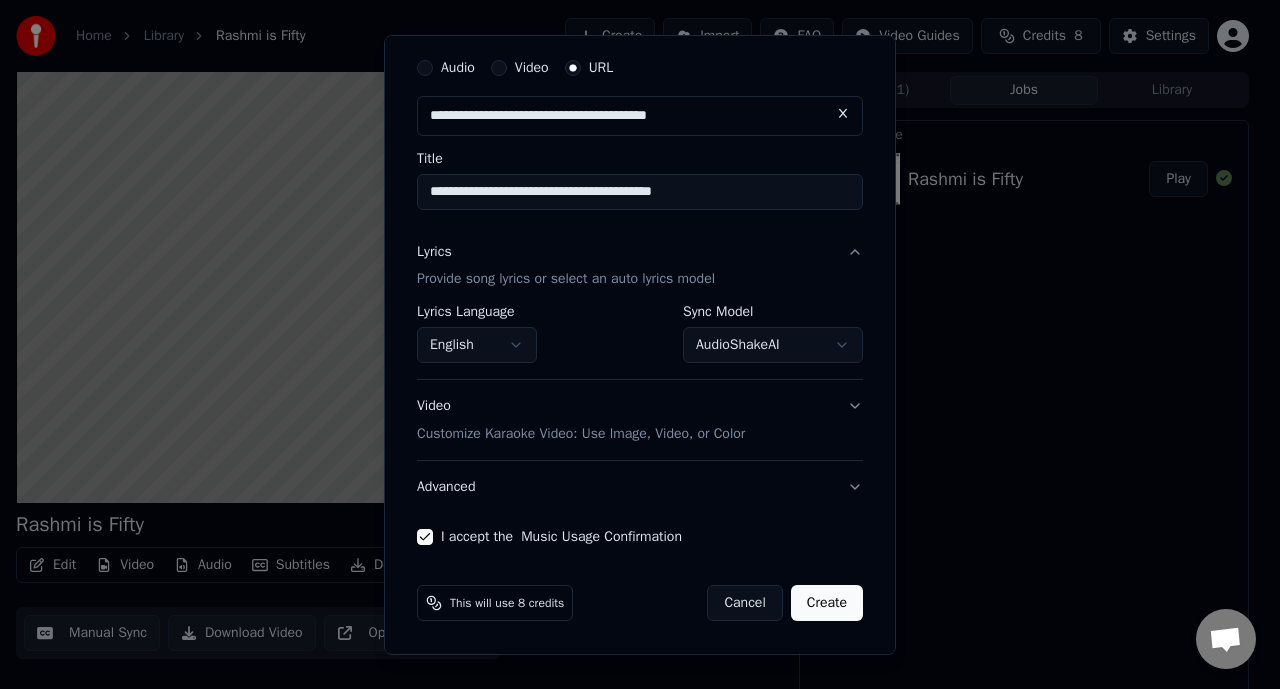 click on "Advanced" at bounding box center (640, 487) 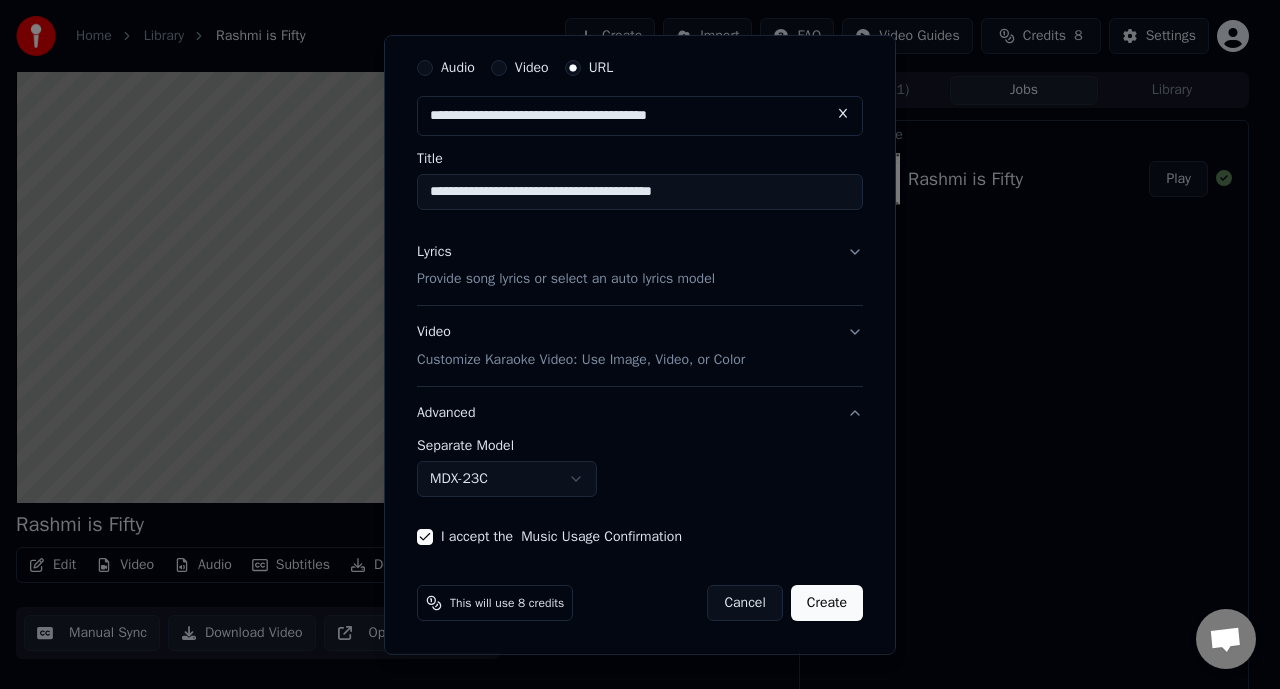 click on "**********" at bounding box center [640, 344] 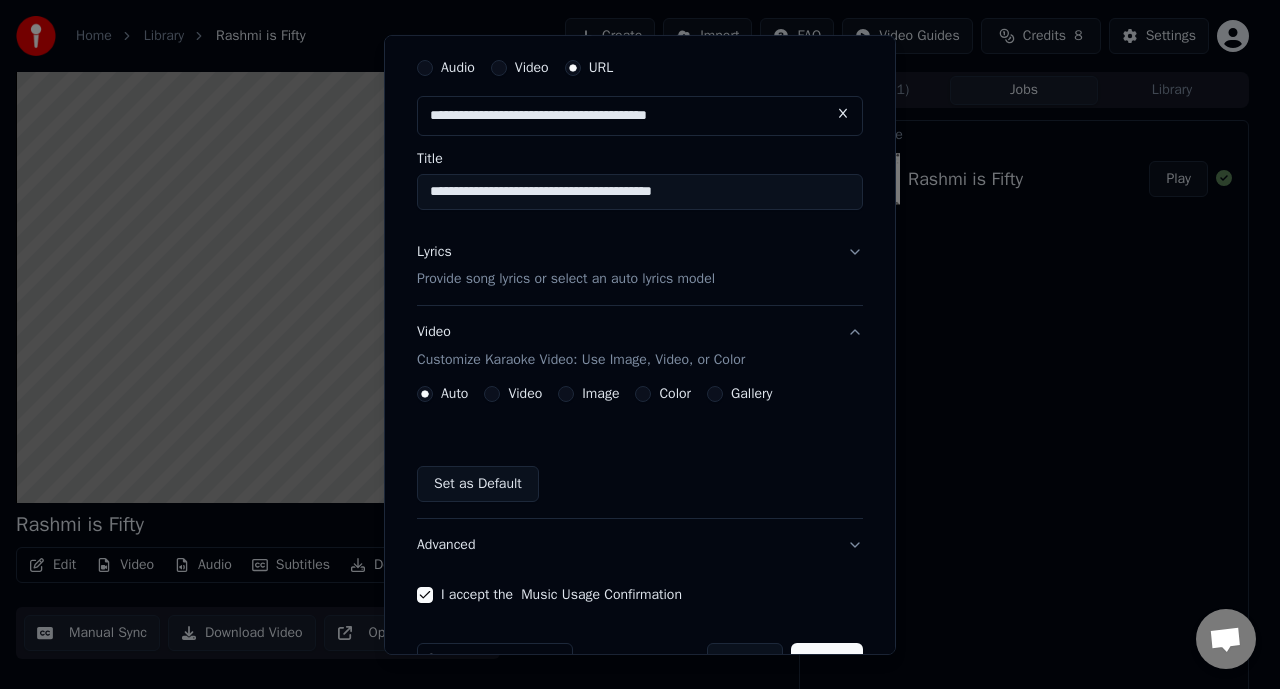 click on "**********" at bounding box center [640, 344] 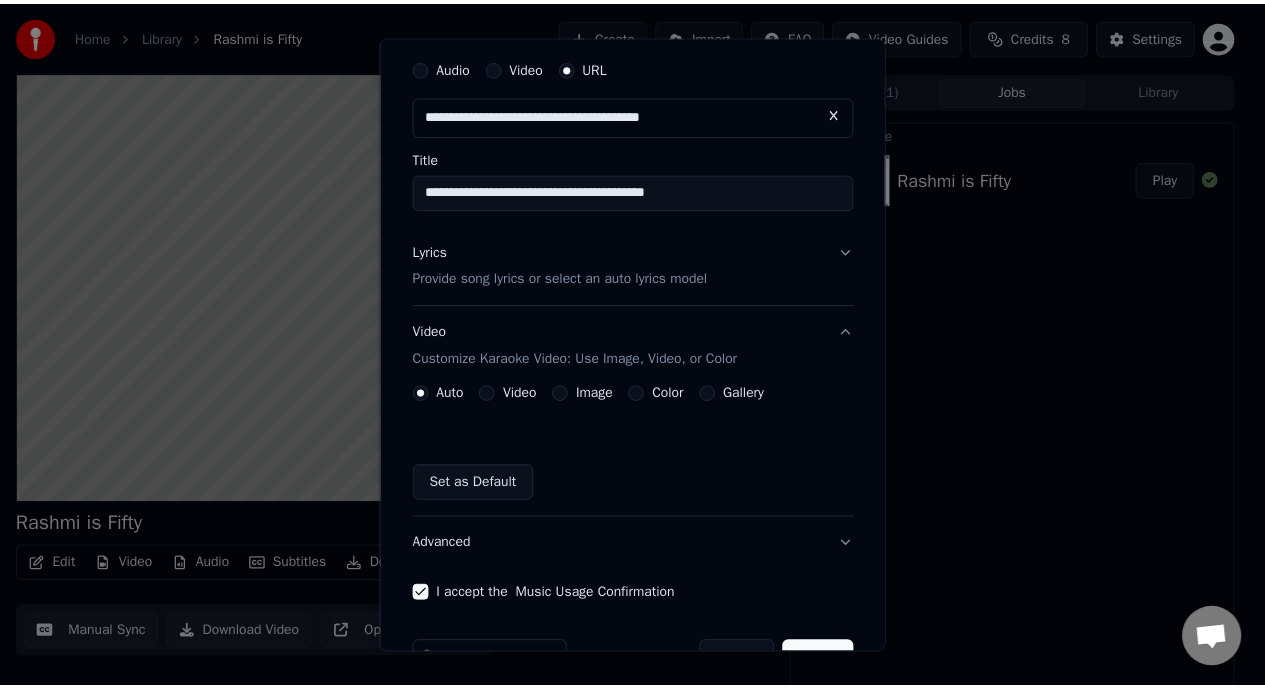 scroll, scrollTop: 120, scrollLeft: 0, axis: vertical 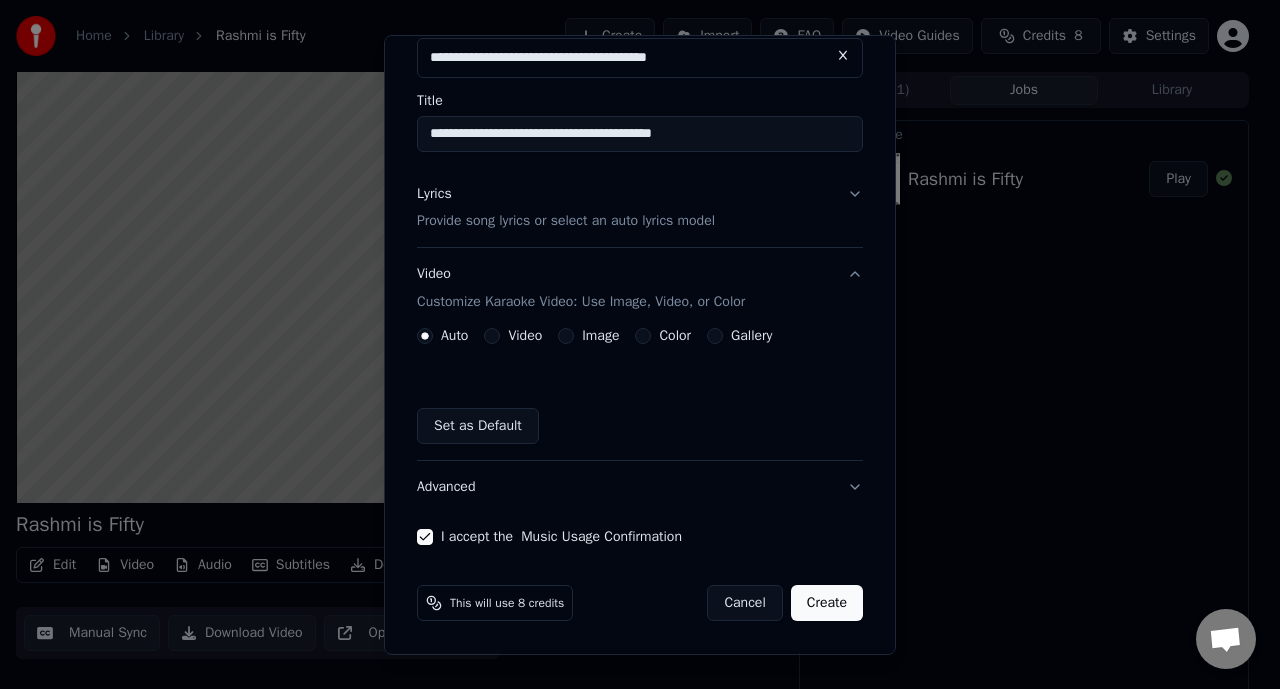 click on "Create" at bounding box center (827, 603) 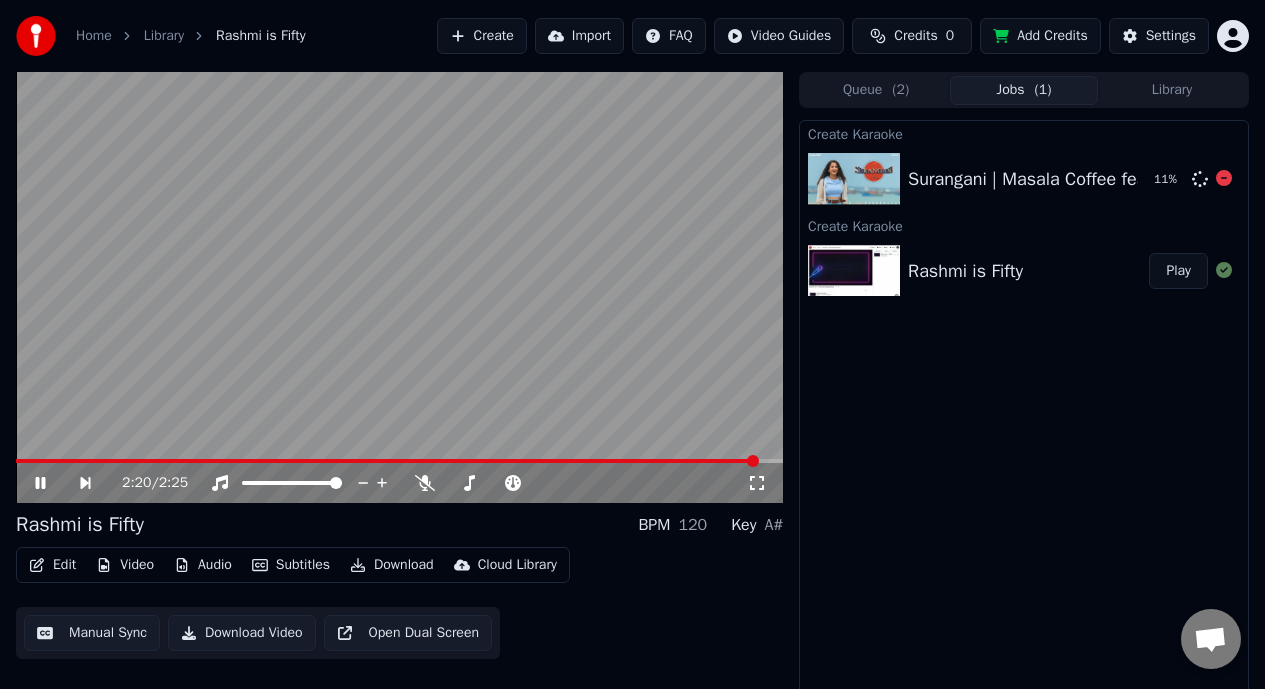click on "Surangani | Masala Coffee feat Fejo | Ektara" at bounding box center [1081, 179] 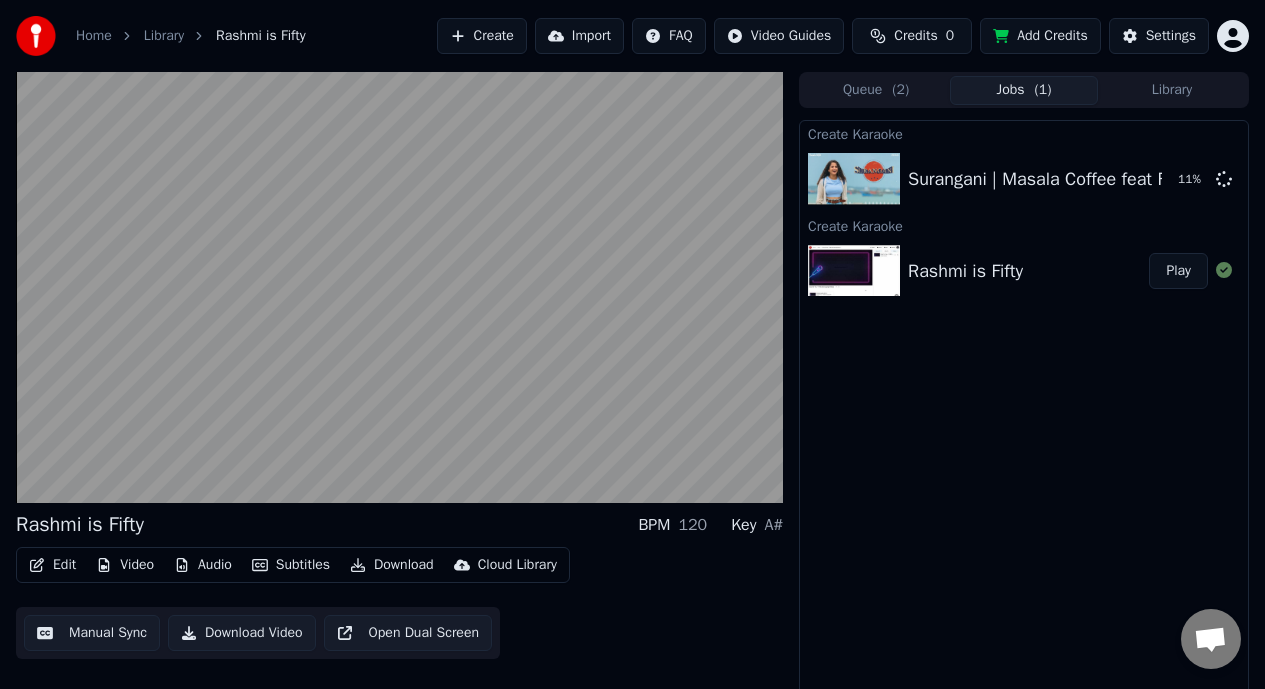 click on "Rashmi is Fifty" at bounding box center [1081, 179] 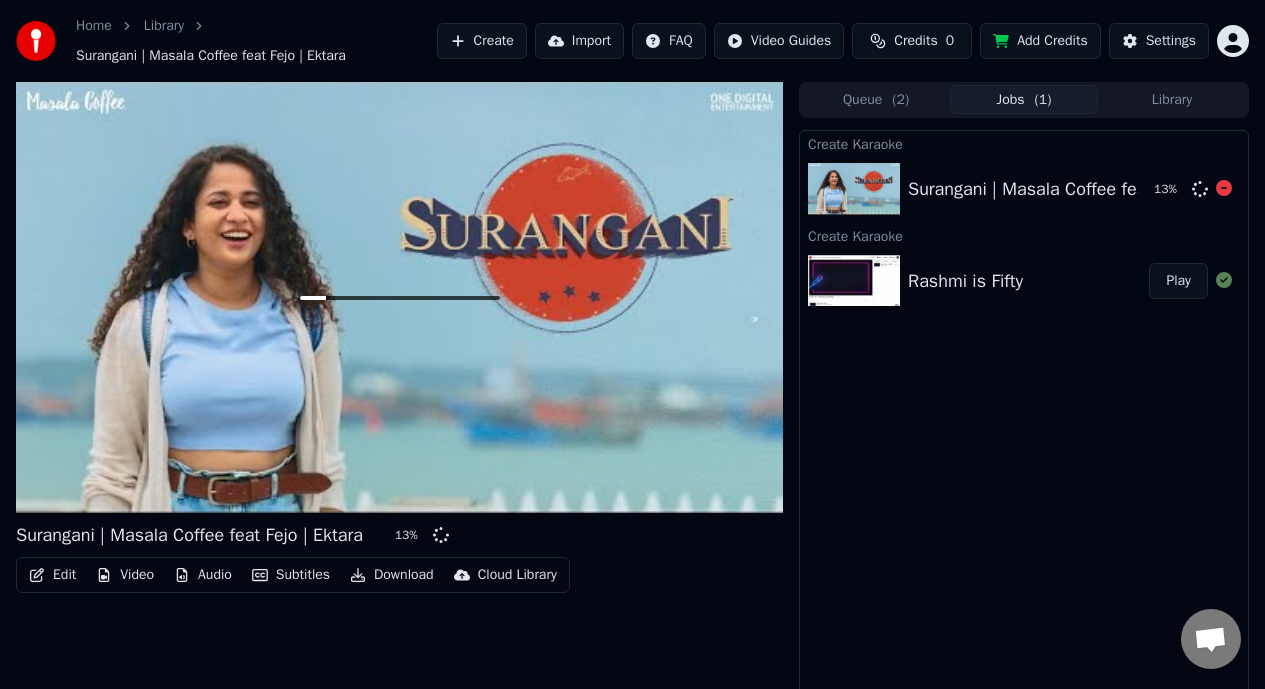 click on "Surangani | Masala Coffee feat Fejo | Ektara" at bounding box center (1081, 189) 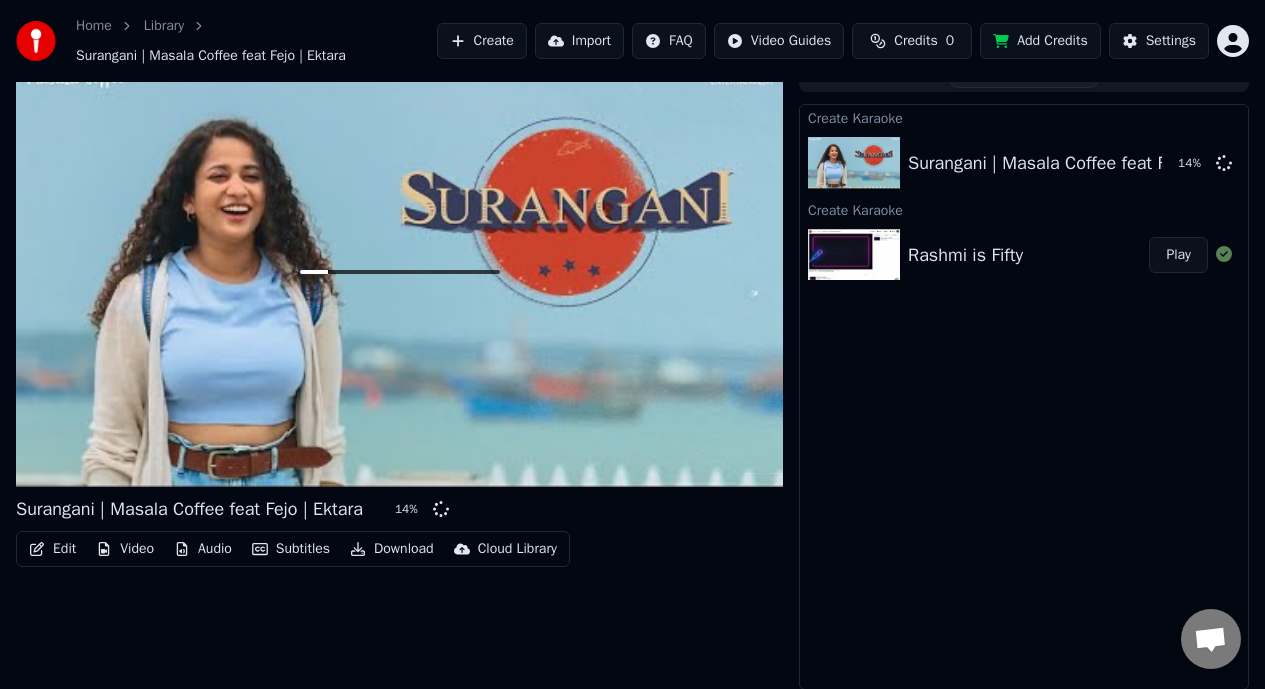 scroll, scrollTop: 0, scrollLeft: 0, axis: both 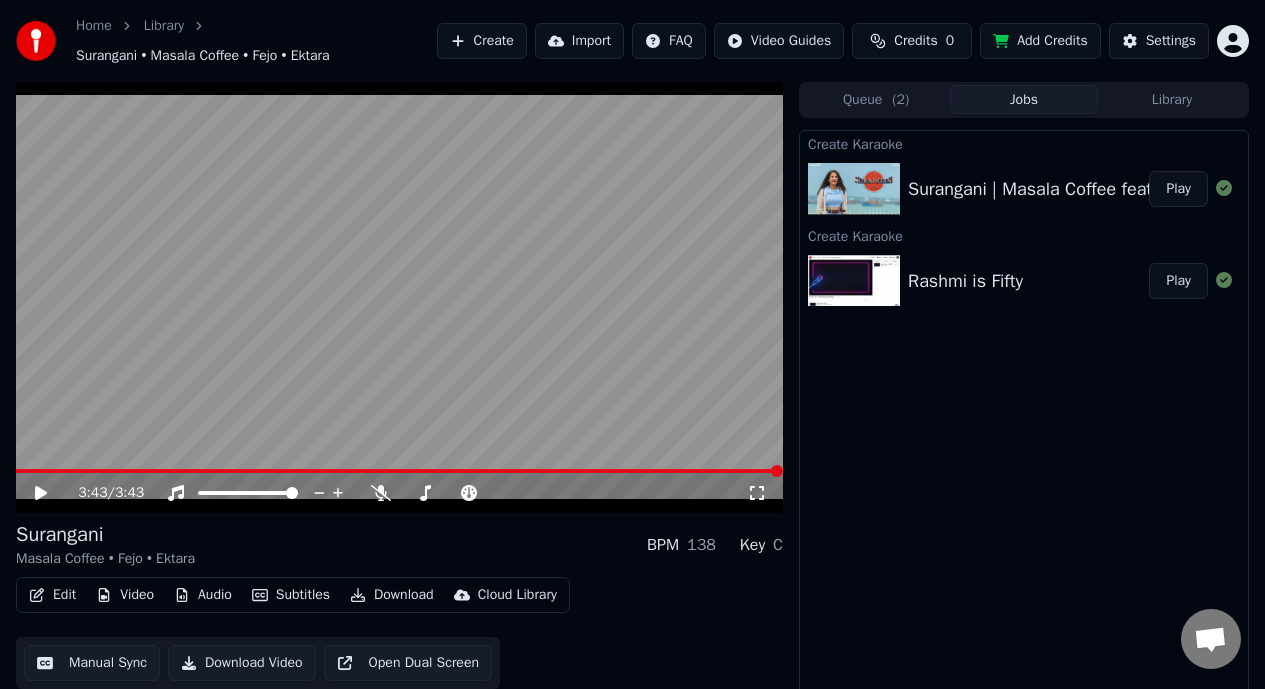 click on "Rashmi is Fifty Play" at bounding box center [1024, 189] 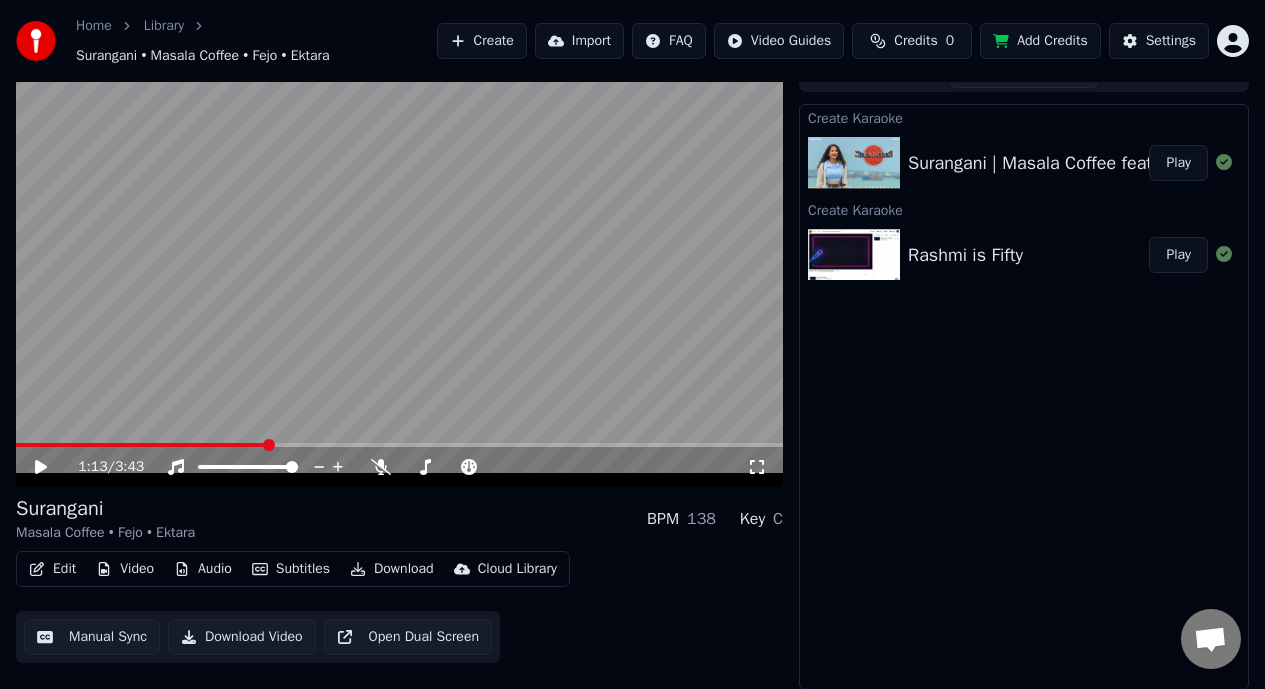click at bounding box center (141, 445) 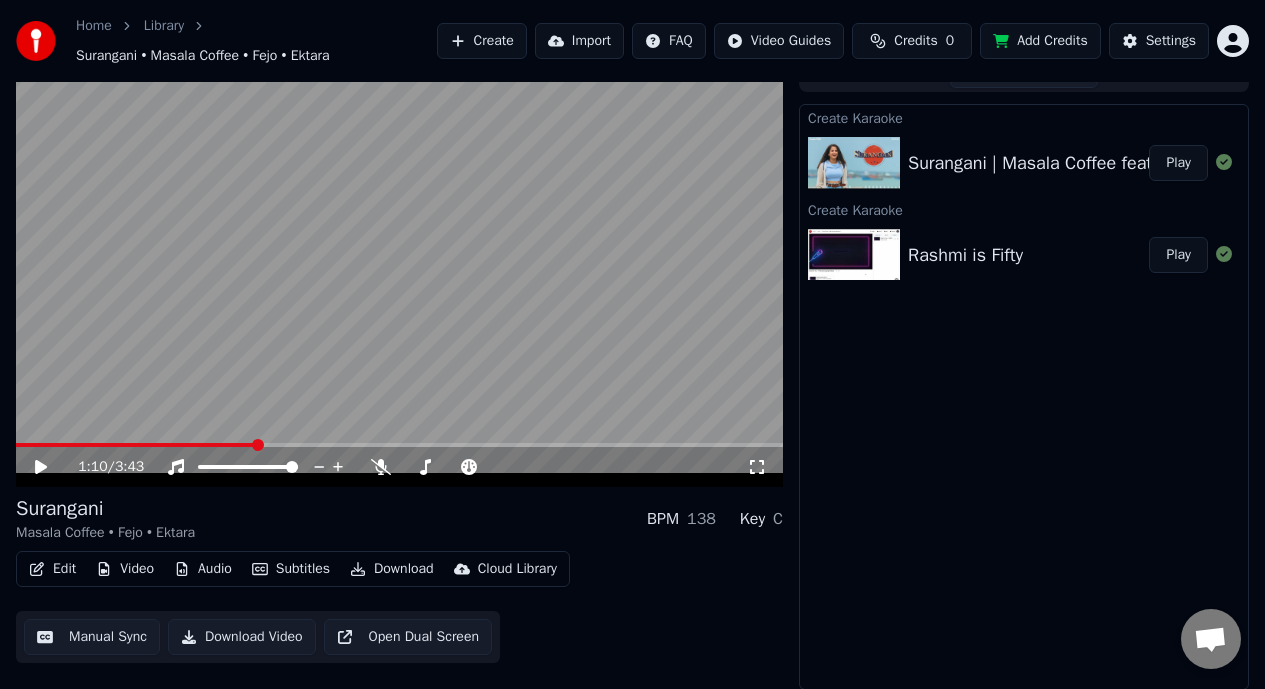 click at bounding box center (136, 445) 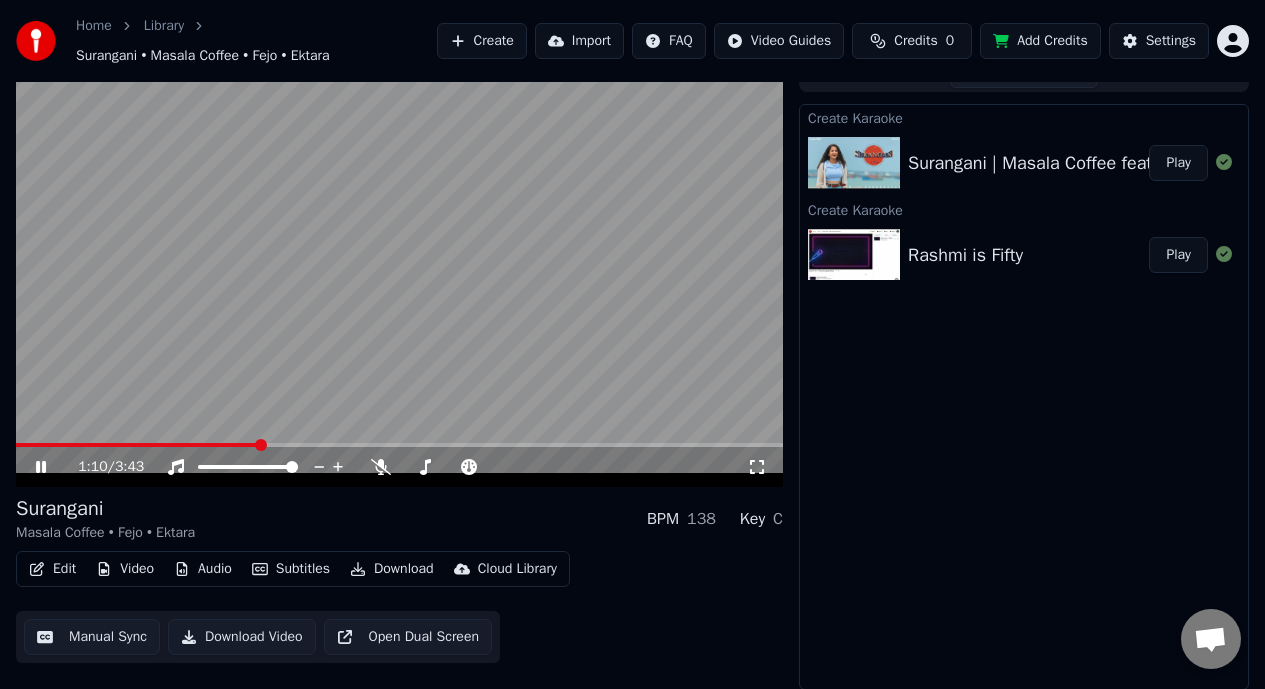 click at bounding box center (137, 445) 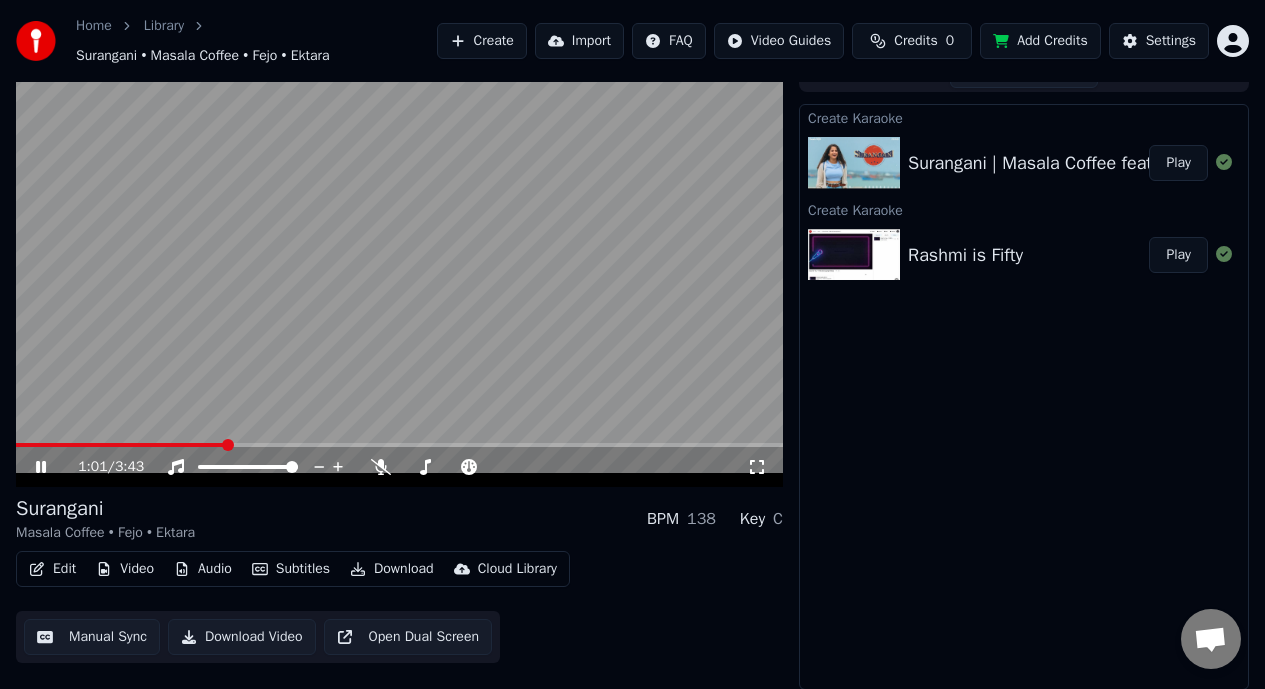 click at bounding box center (120, 445) 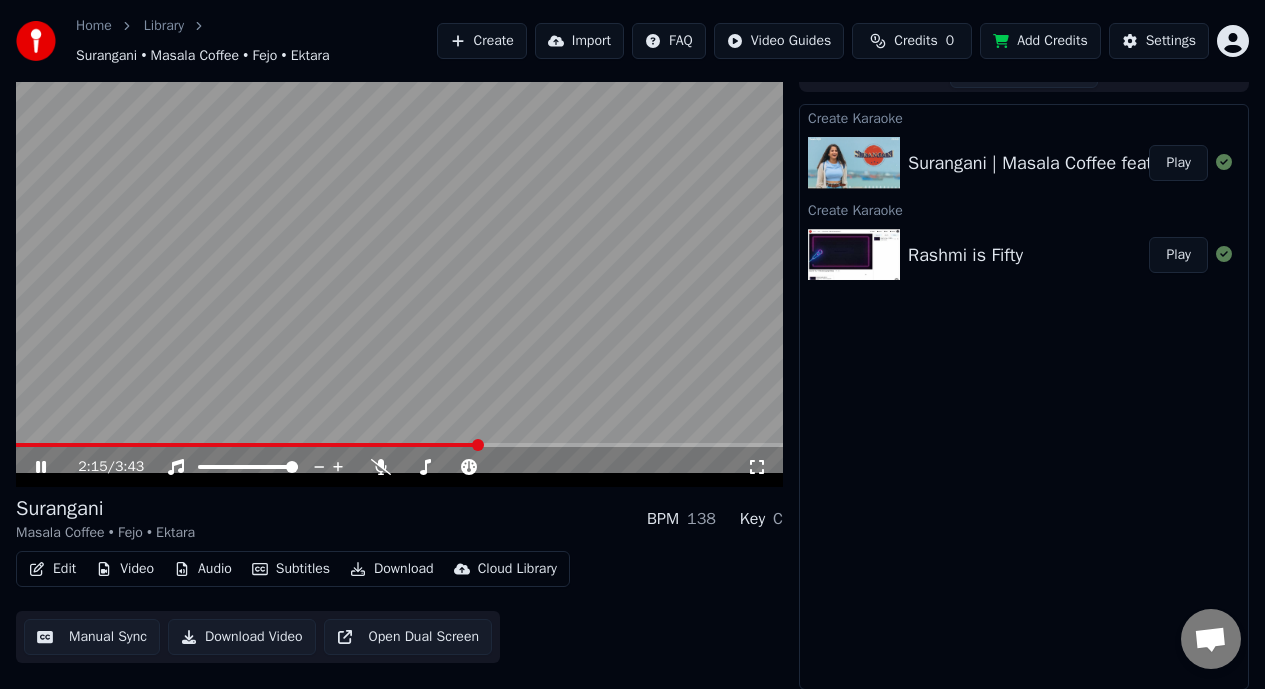 click at bounding box center (41, 467) 